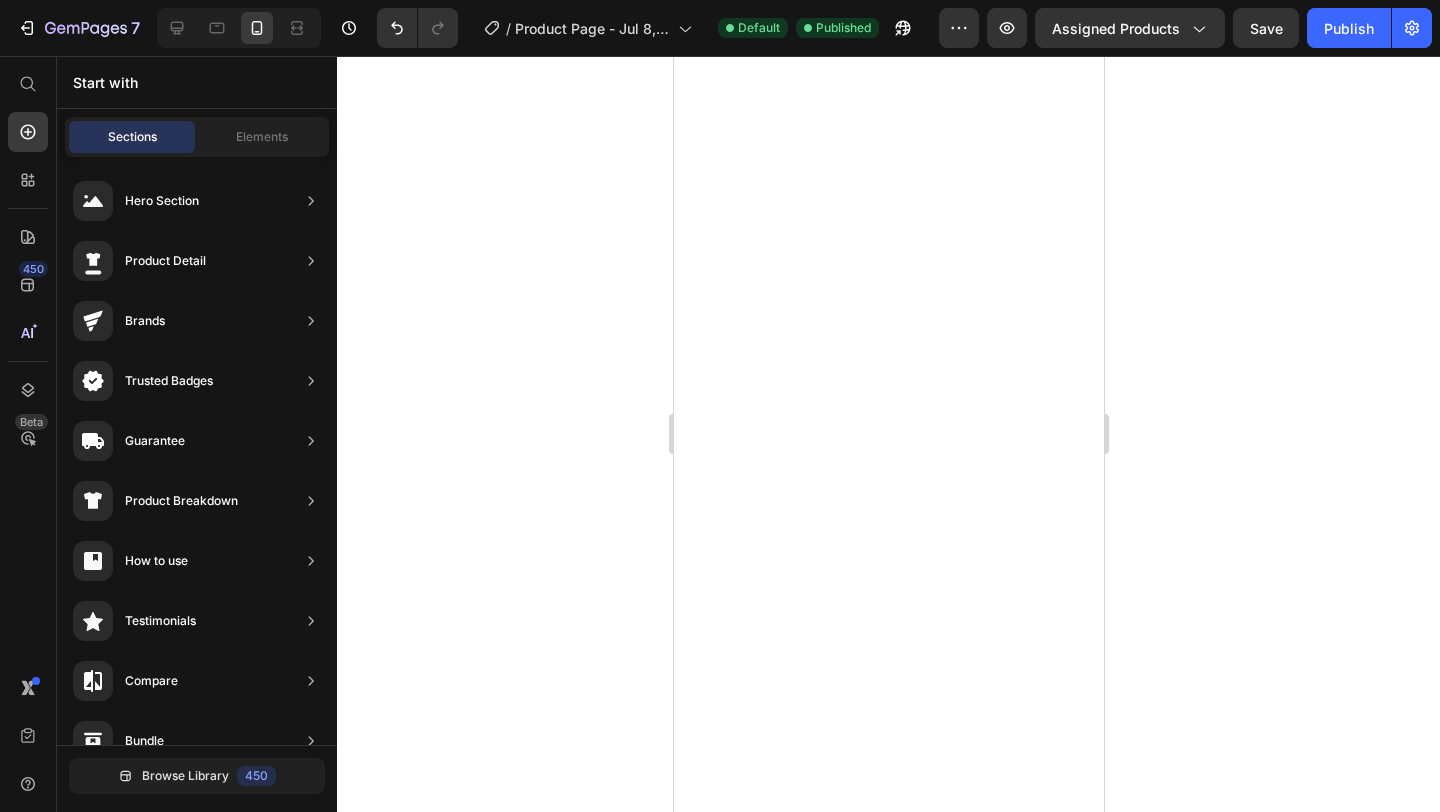 scroll, scrollTop: 0, scrollLeft: 0, axis: both 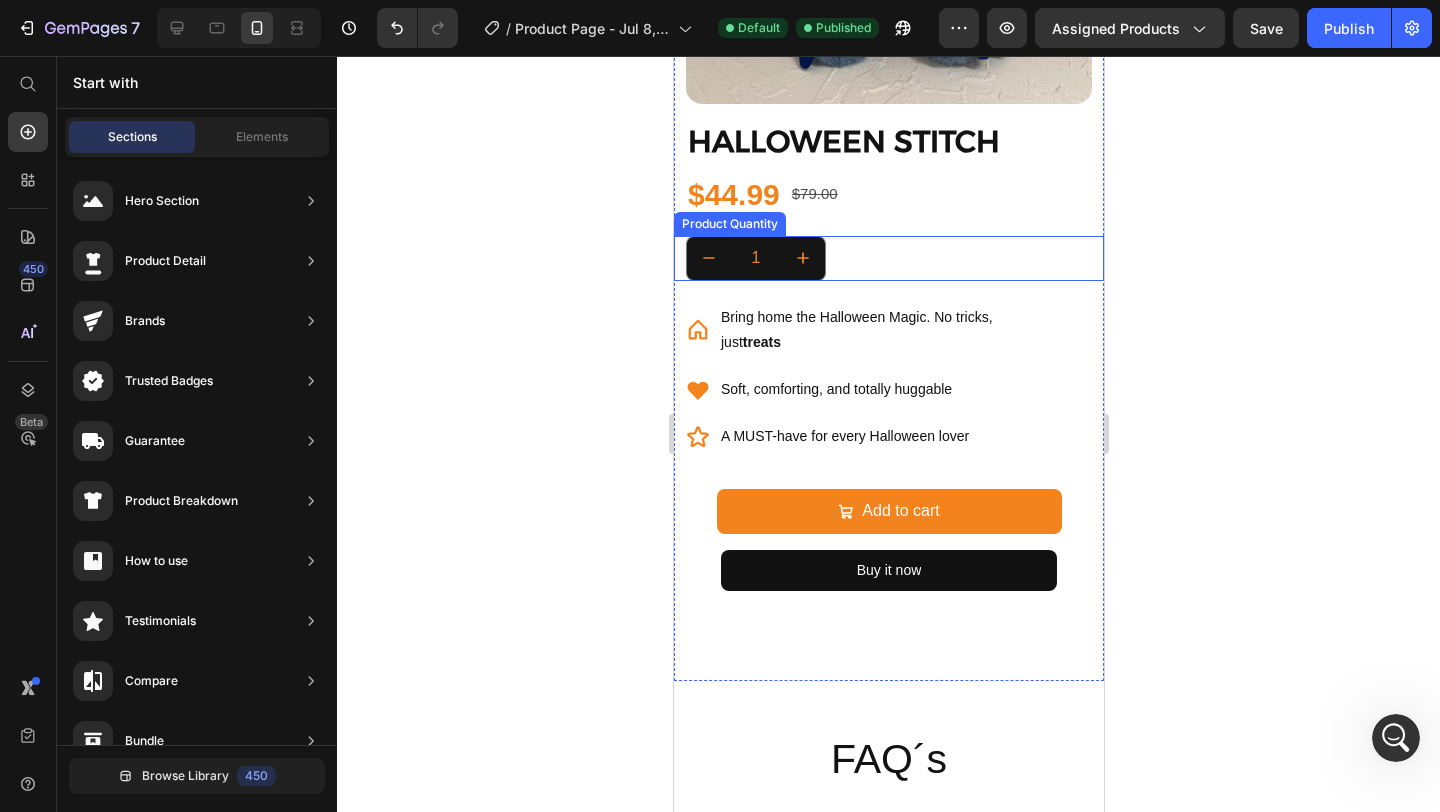 click on "1" at bounding box center (894, 258) 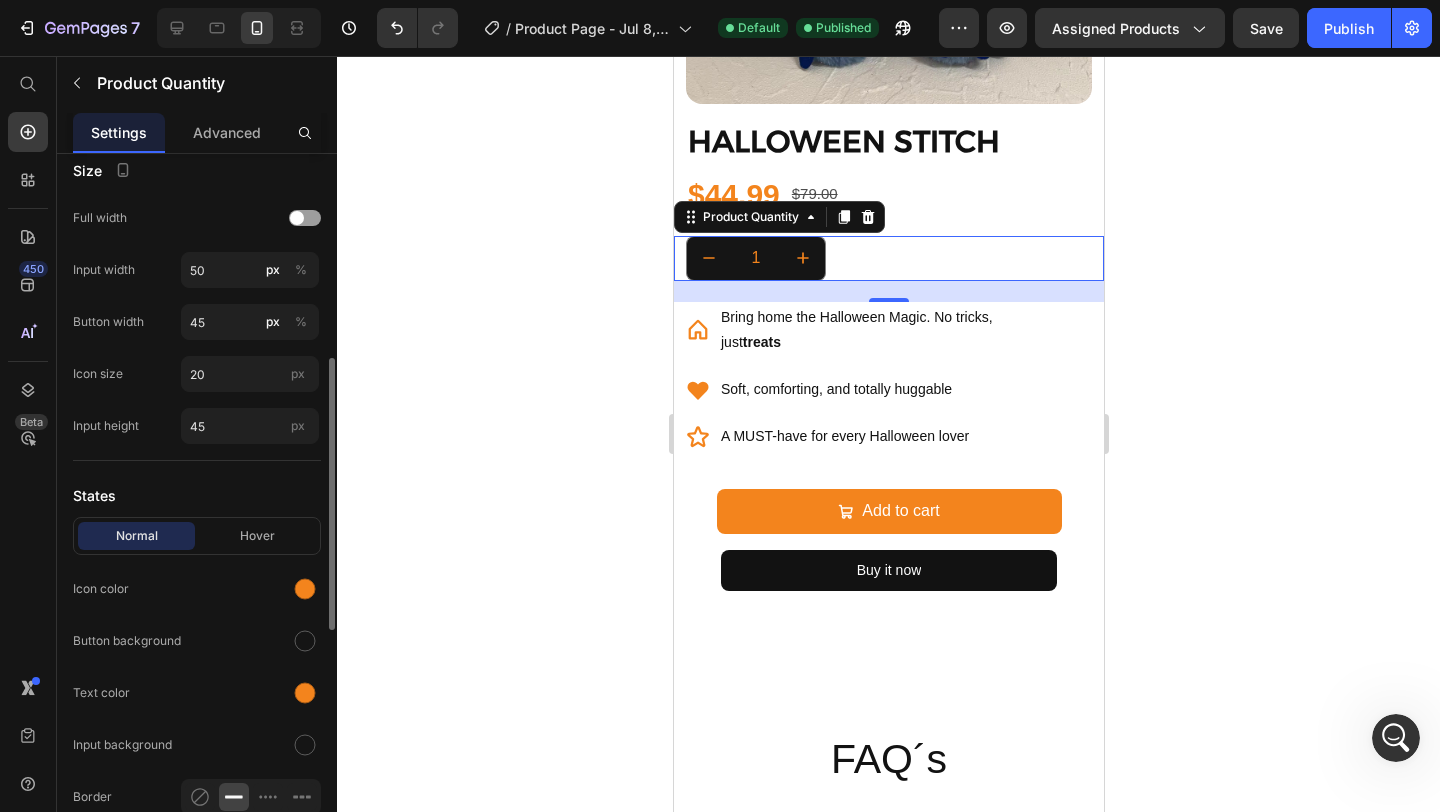 scroll, scrollTop: 507, scrollLeft: 0, axis: vertical 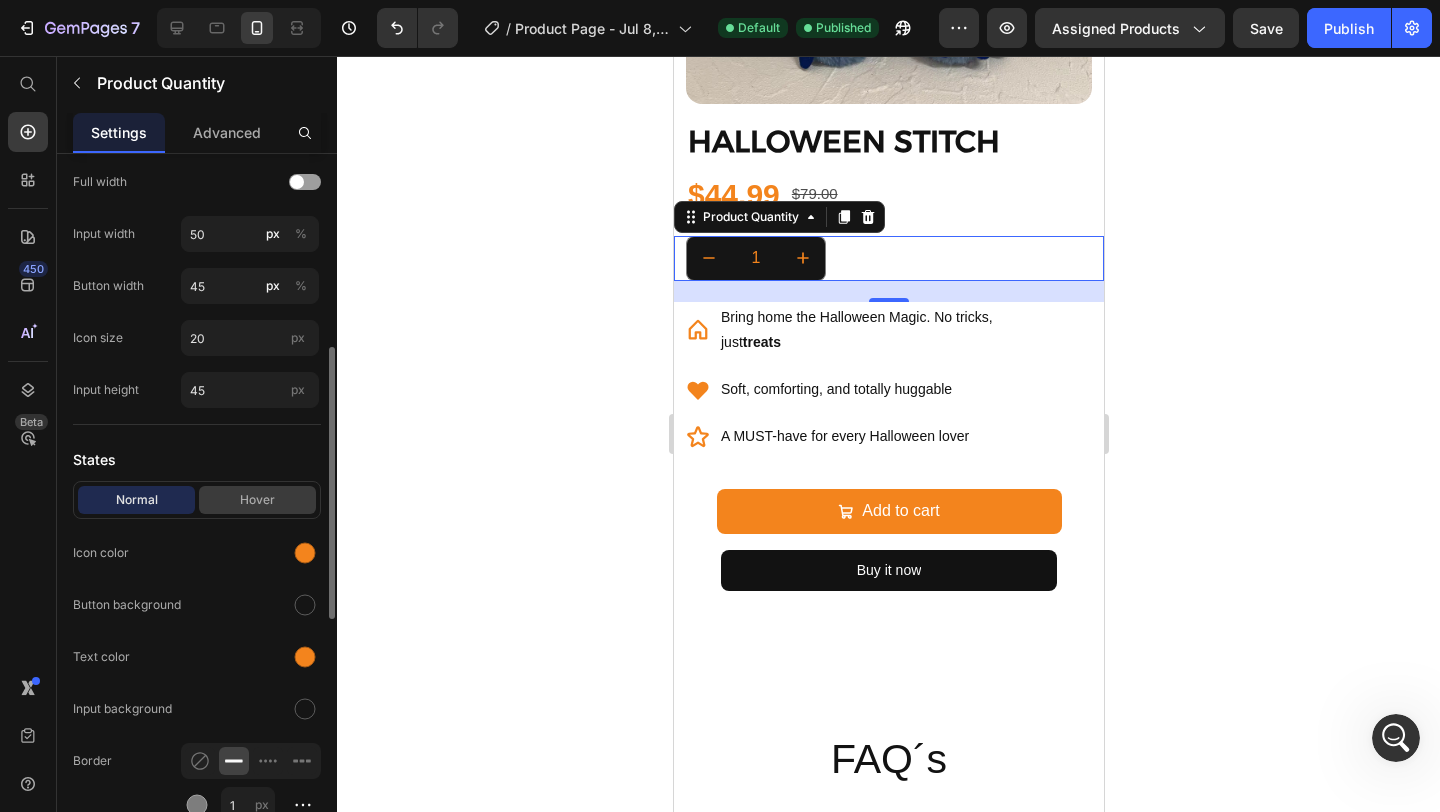 click on "Hover" at bounding box center (257, 500) 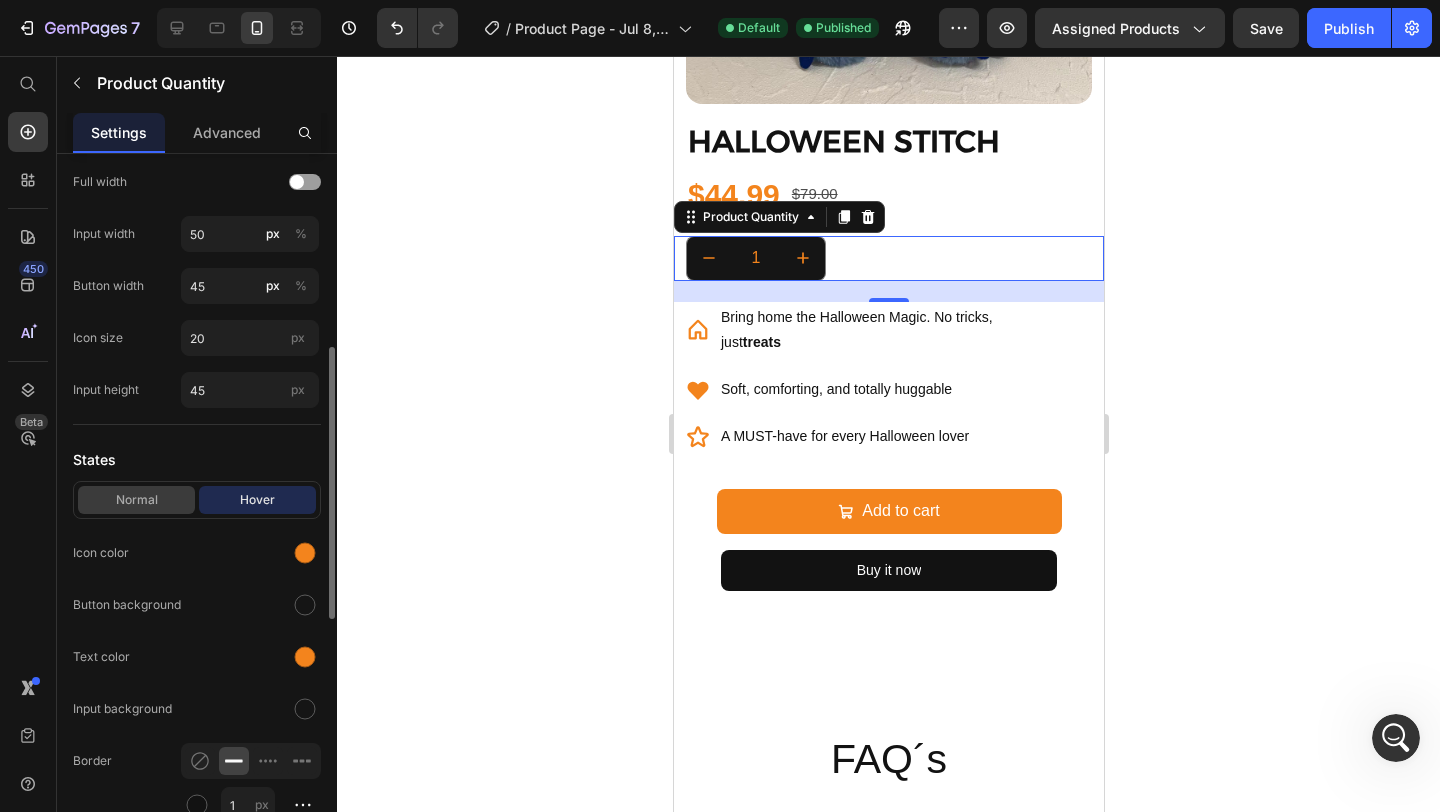 click on "Normal" at bounding box center [136, 500] 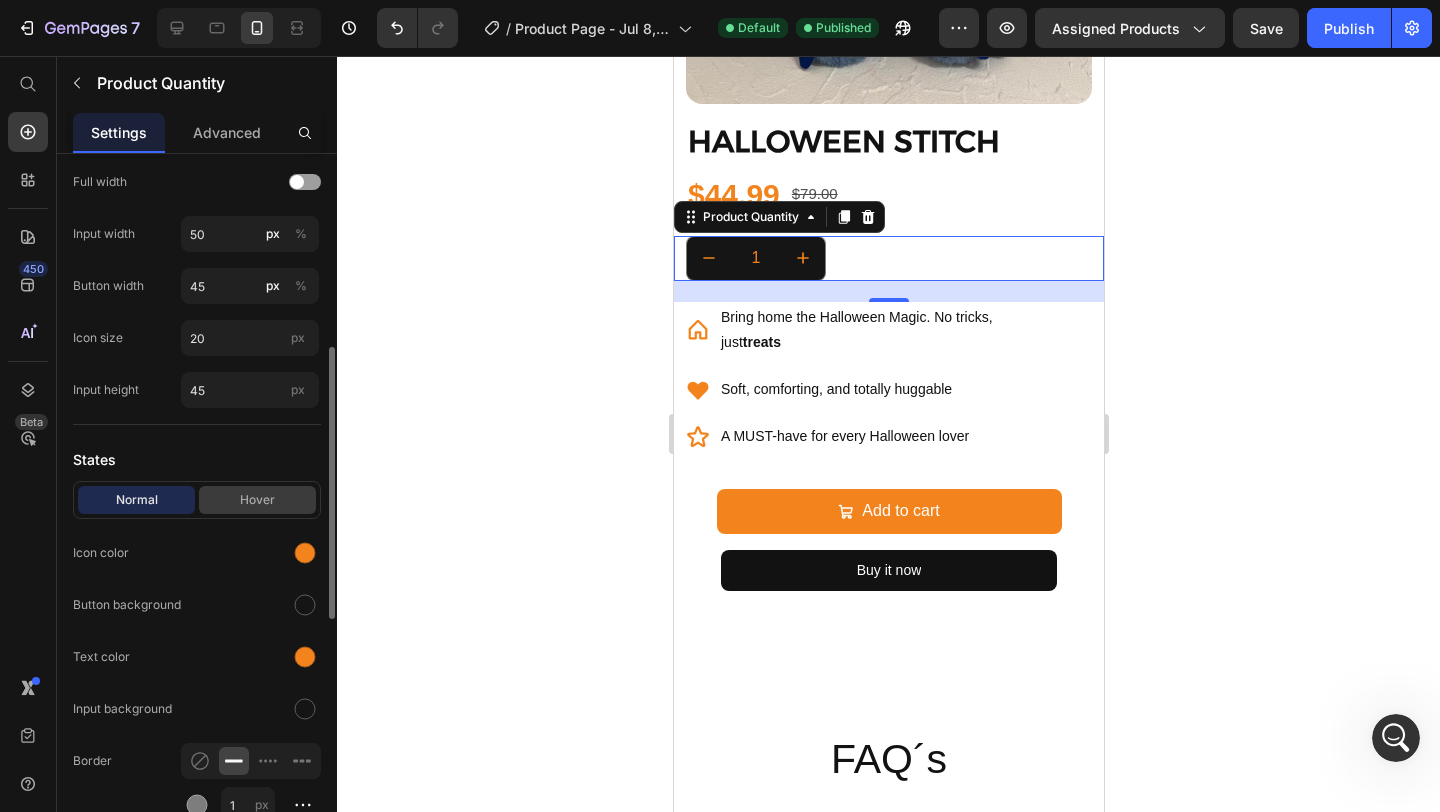 click on "Hover" at bounding box center [257, 500] 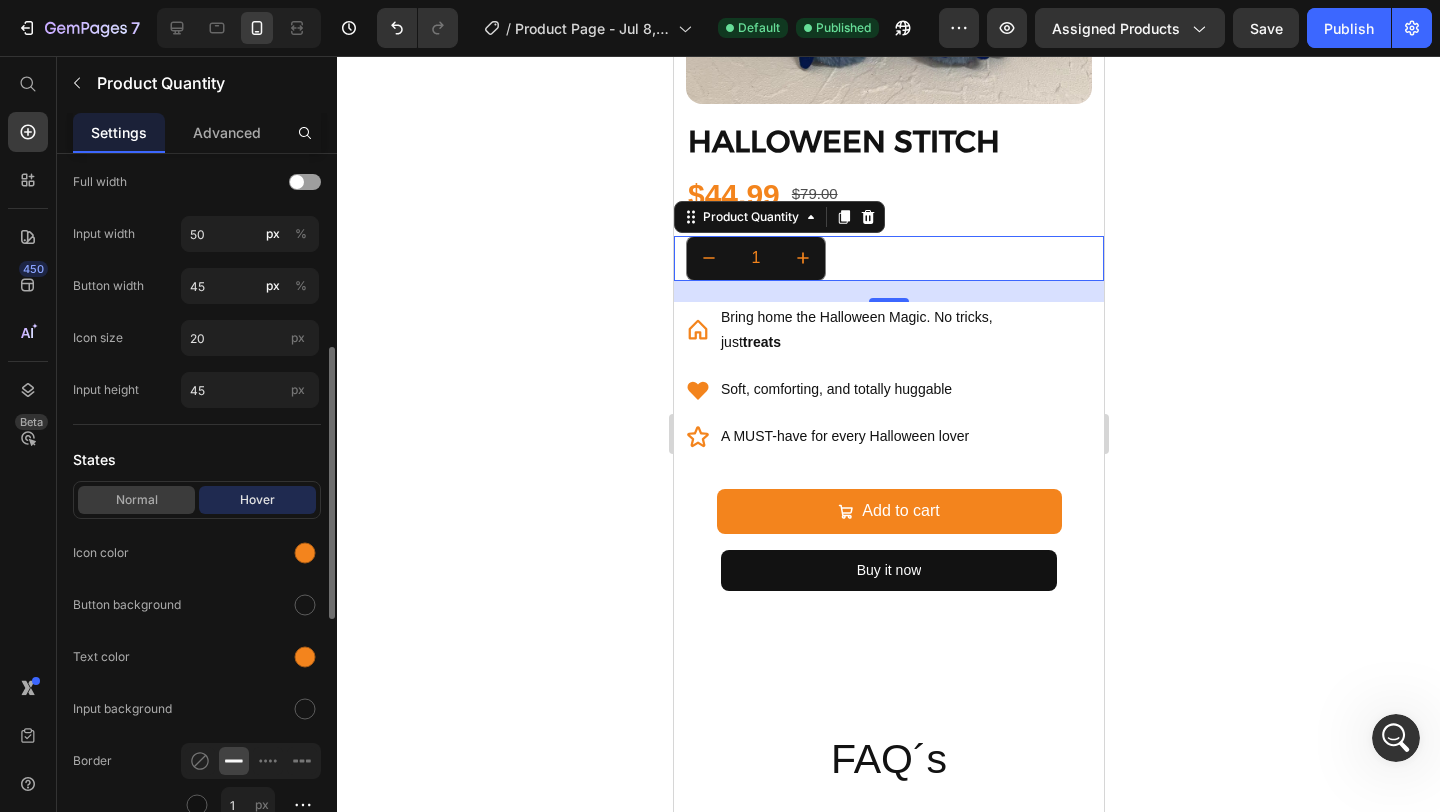 click on "Normal" at bounding box center (136, 500) 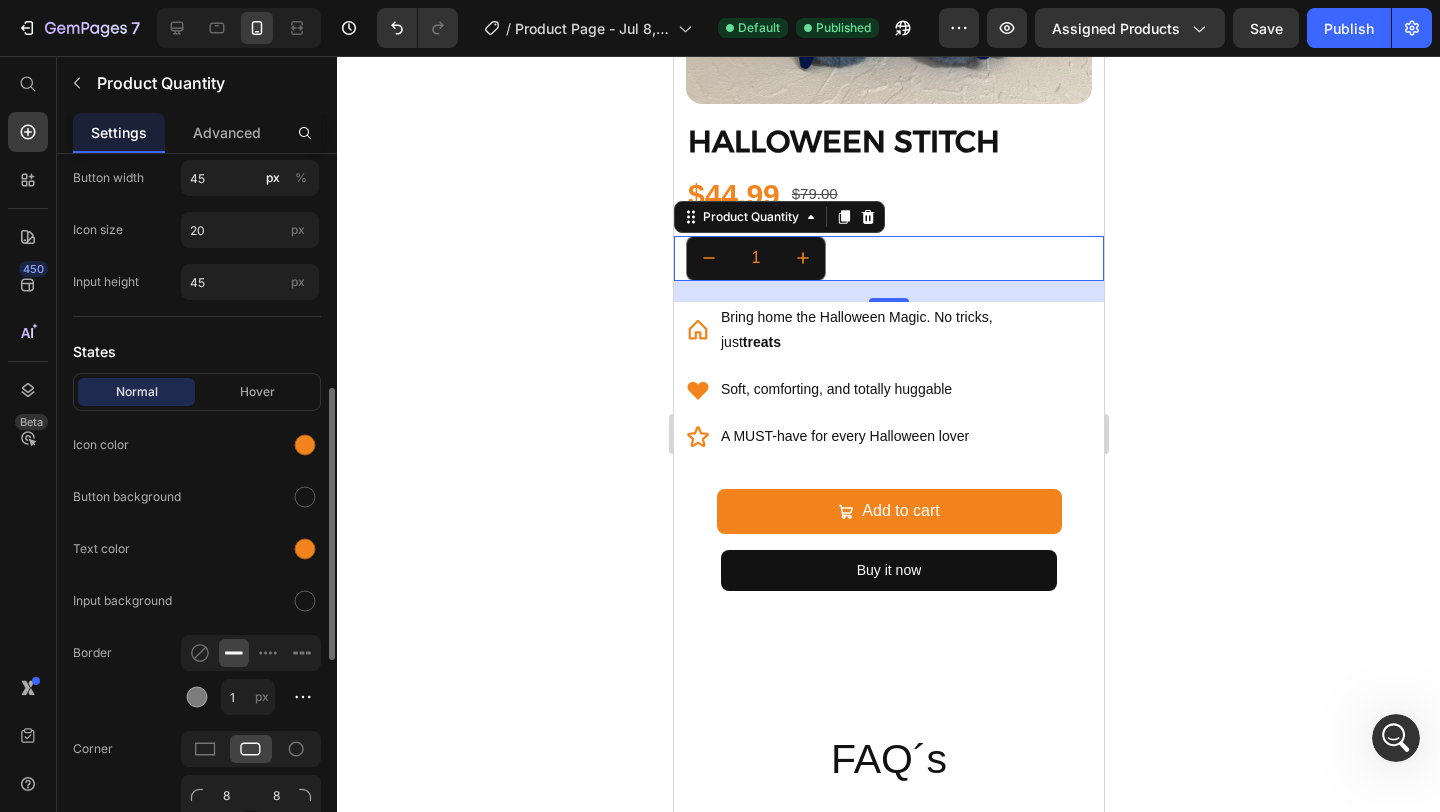 scroll, scrollTop: 617, scrollLeft: 0, axis: vertical 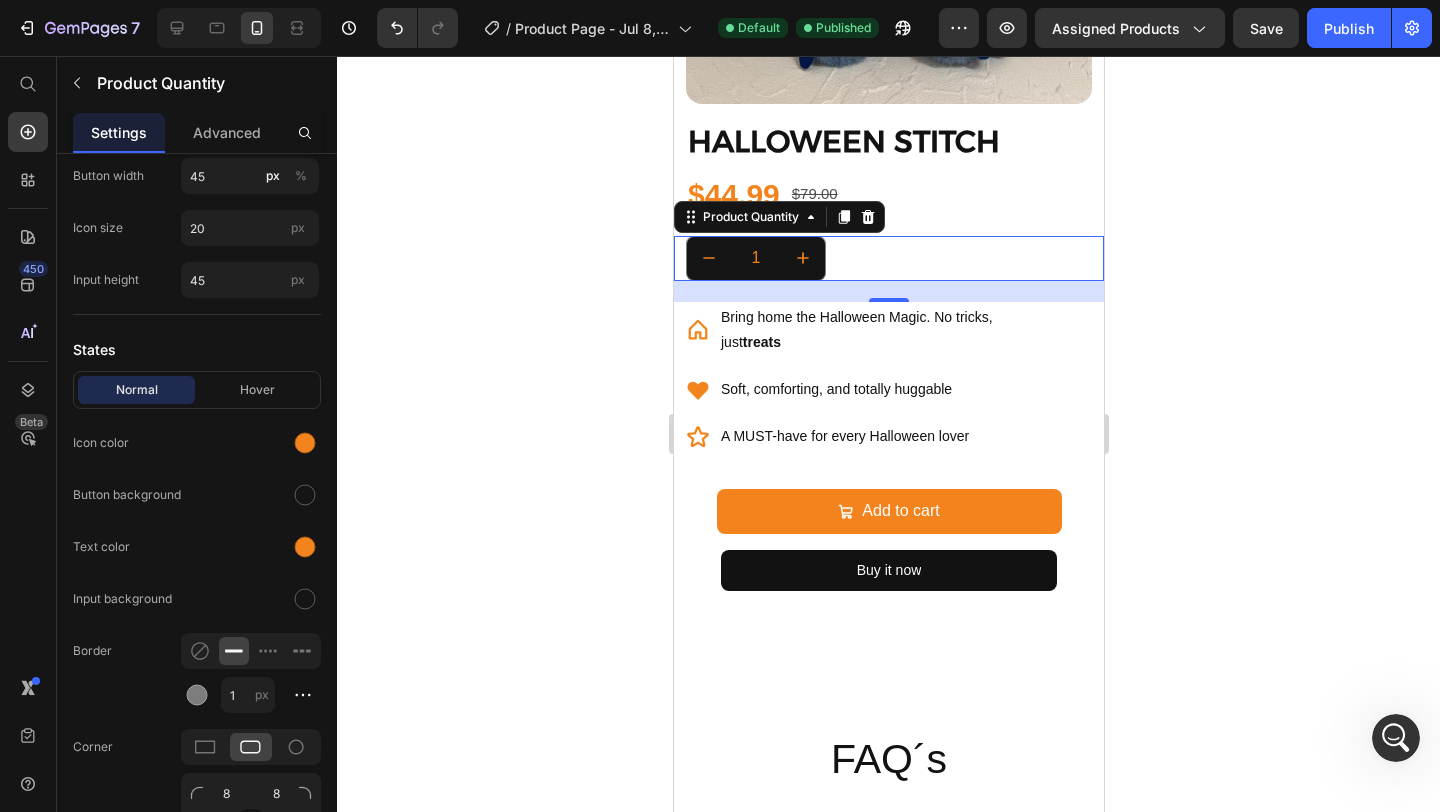 click 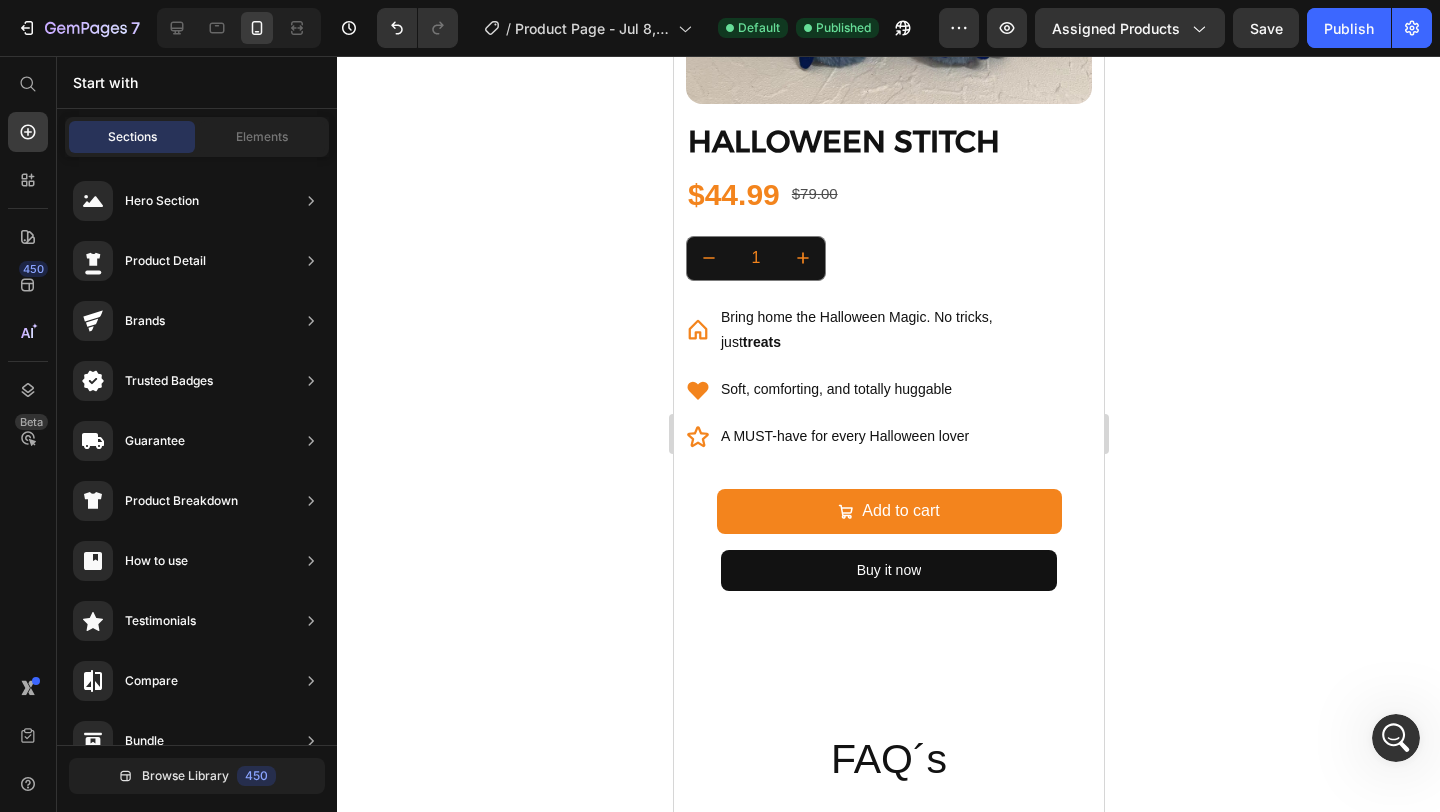 click 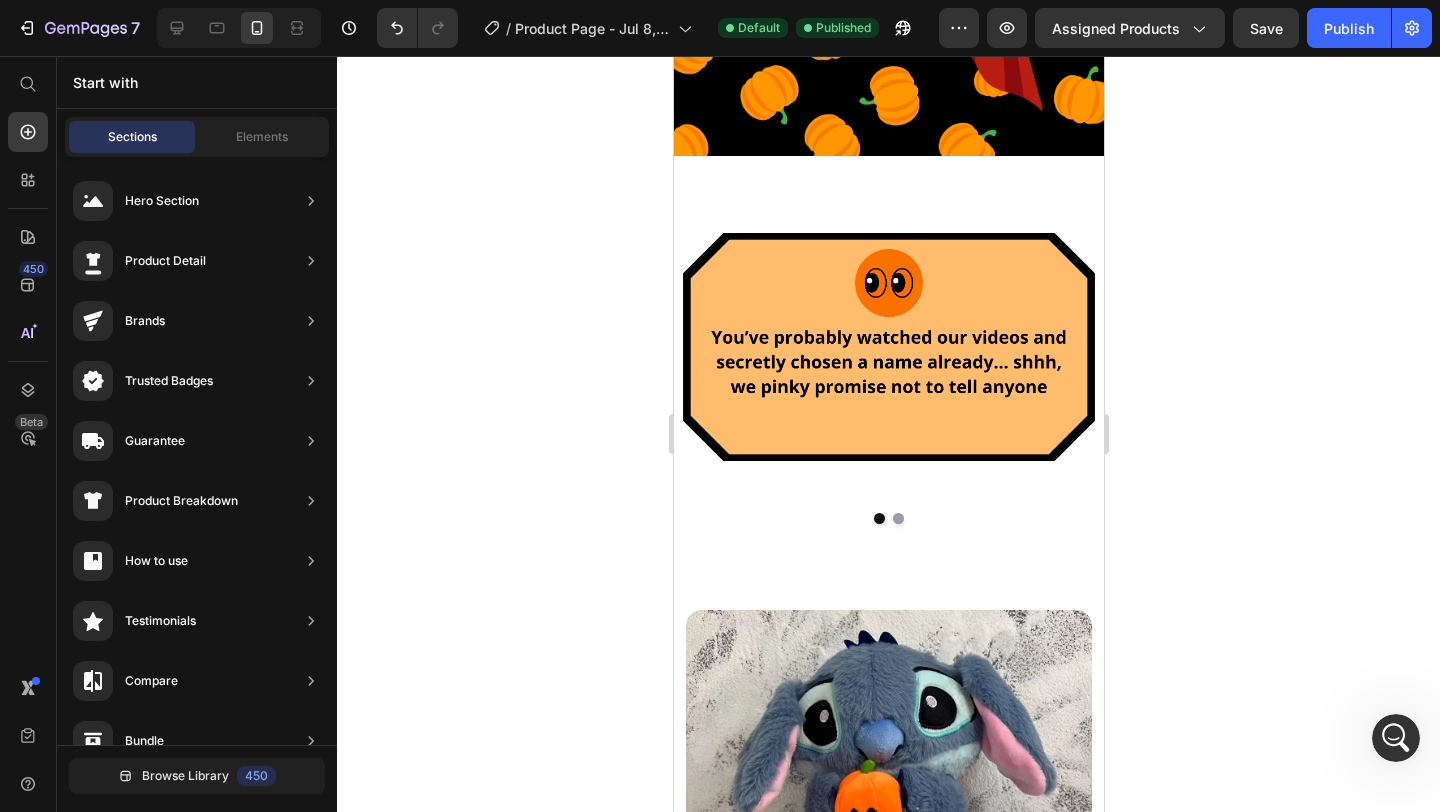 scroll, scrollTop: 0, scrollLeft: 0, axis: both 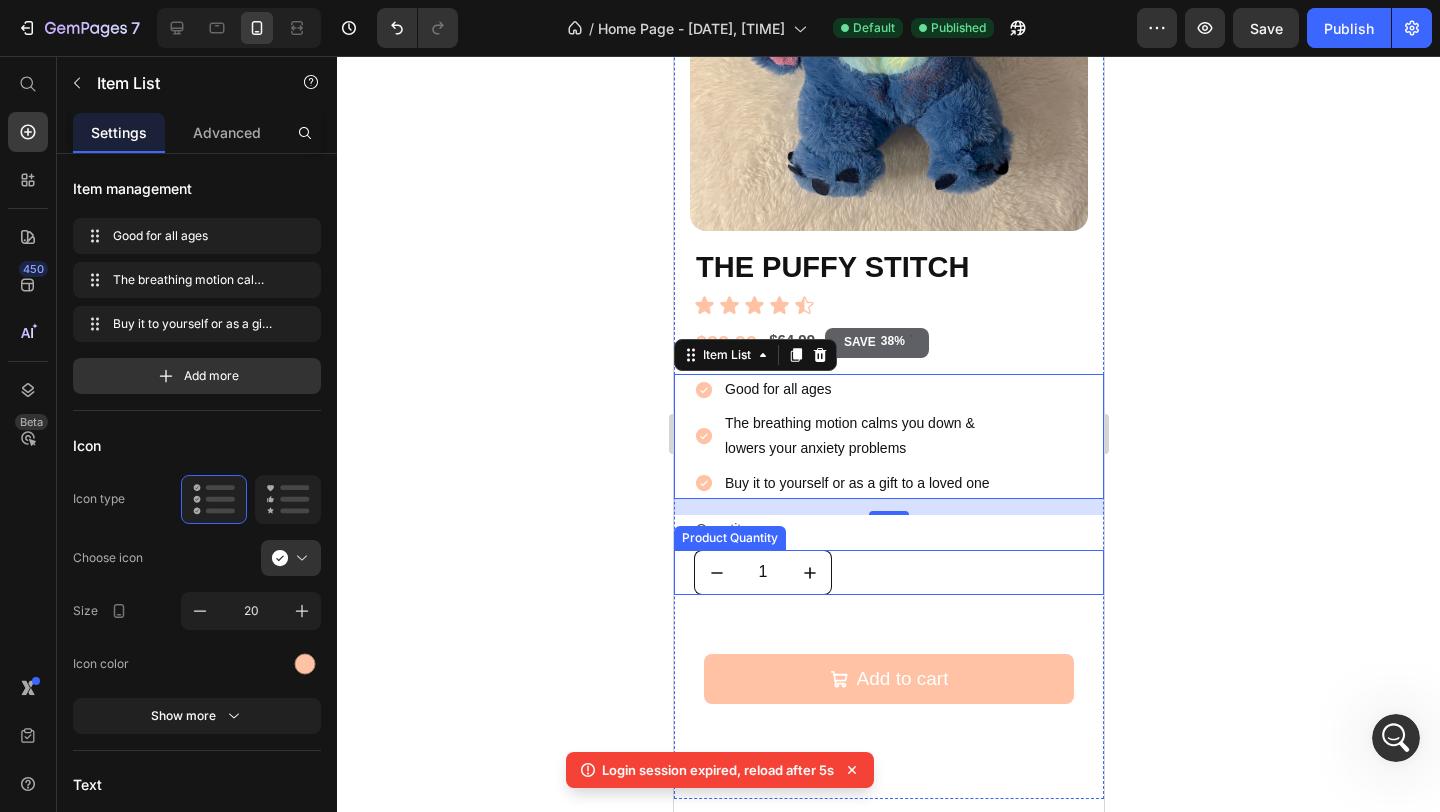 click on "1" at bounding box center (898, 572) 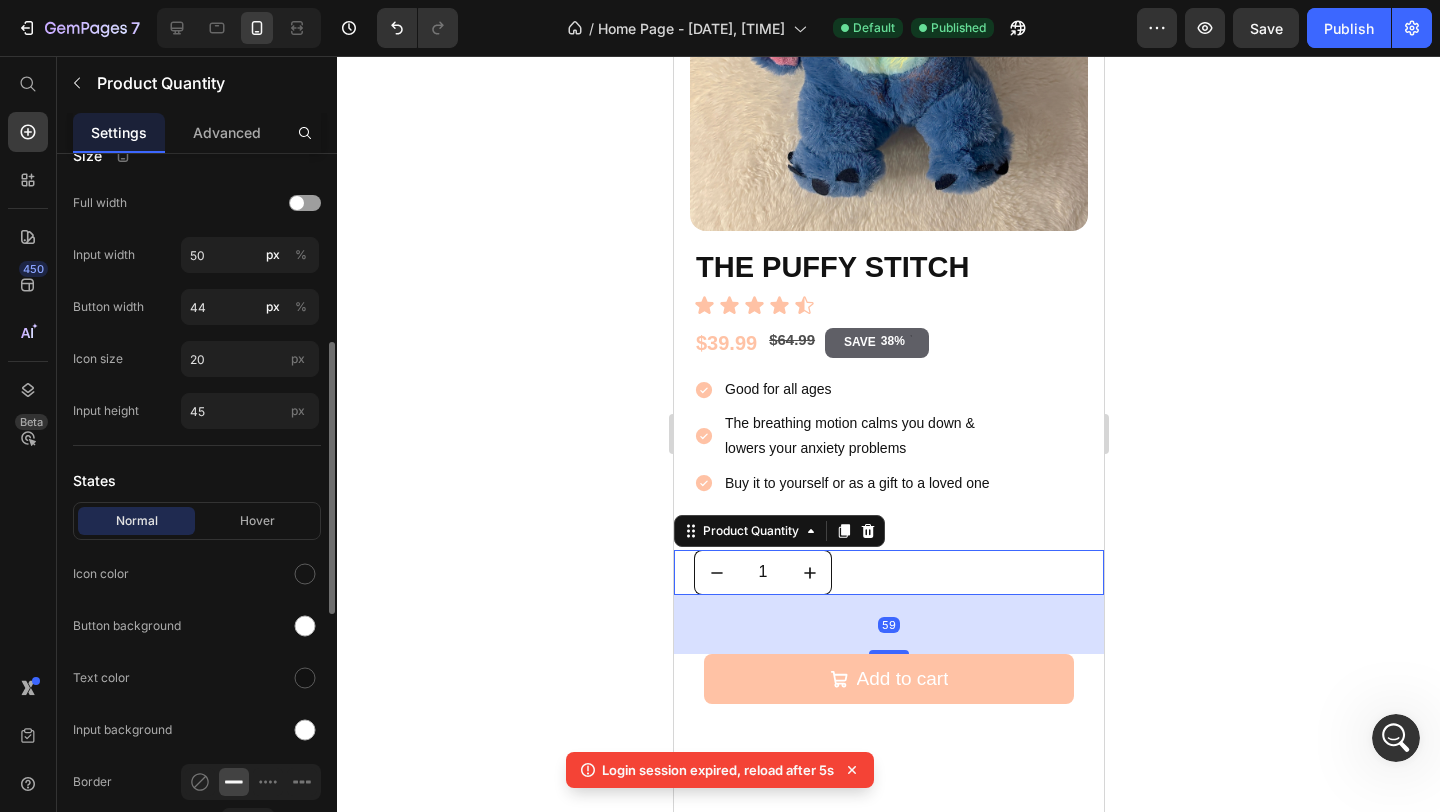 scroll, scrollTop: 488, scrollLeft: 0, axis: vertical 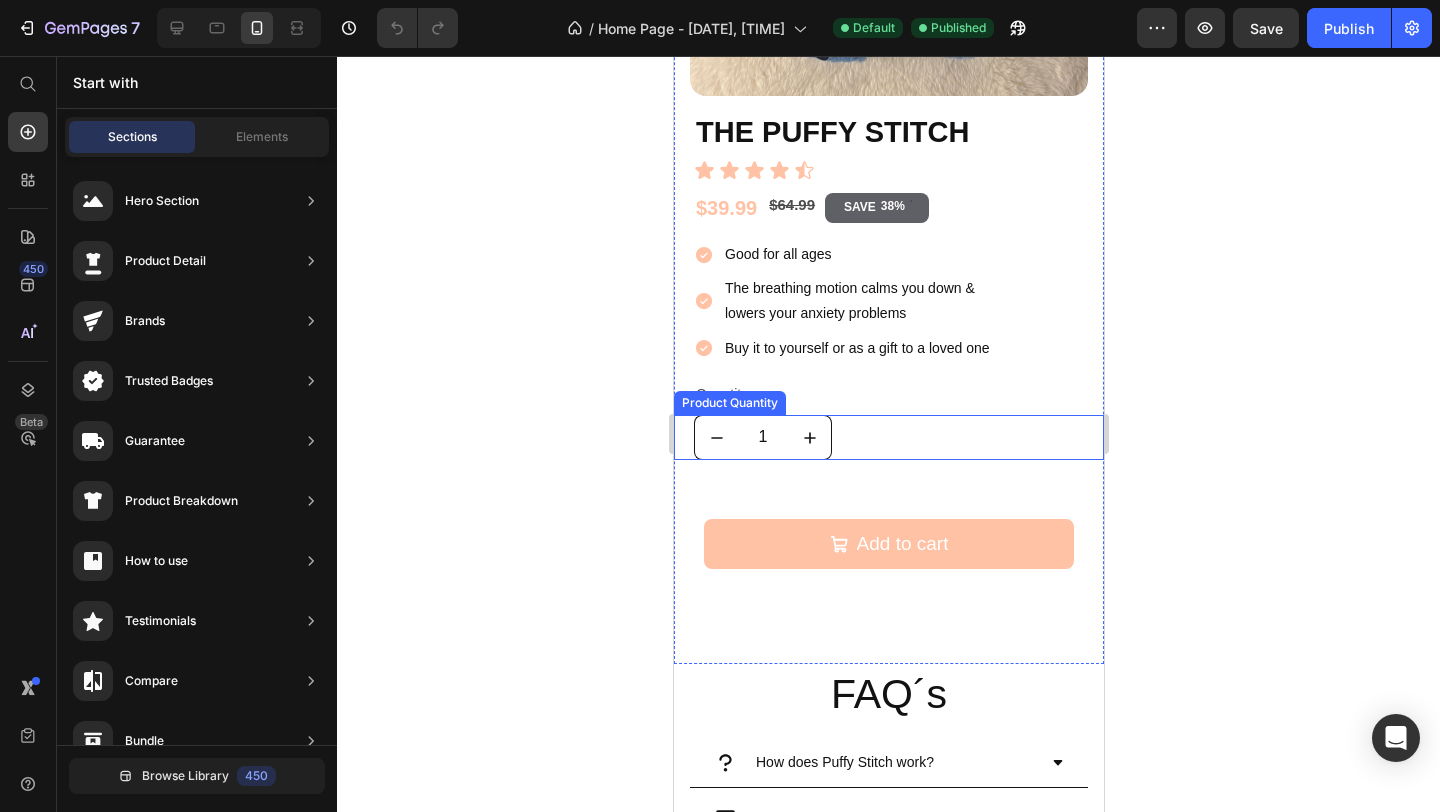 click on "1" at bounding box center (898, 437) 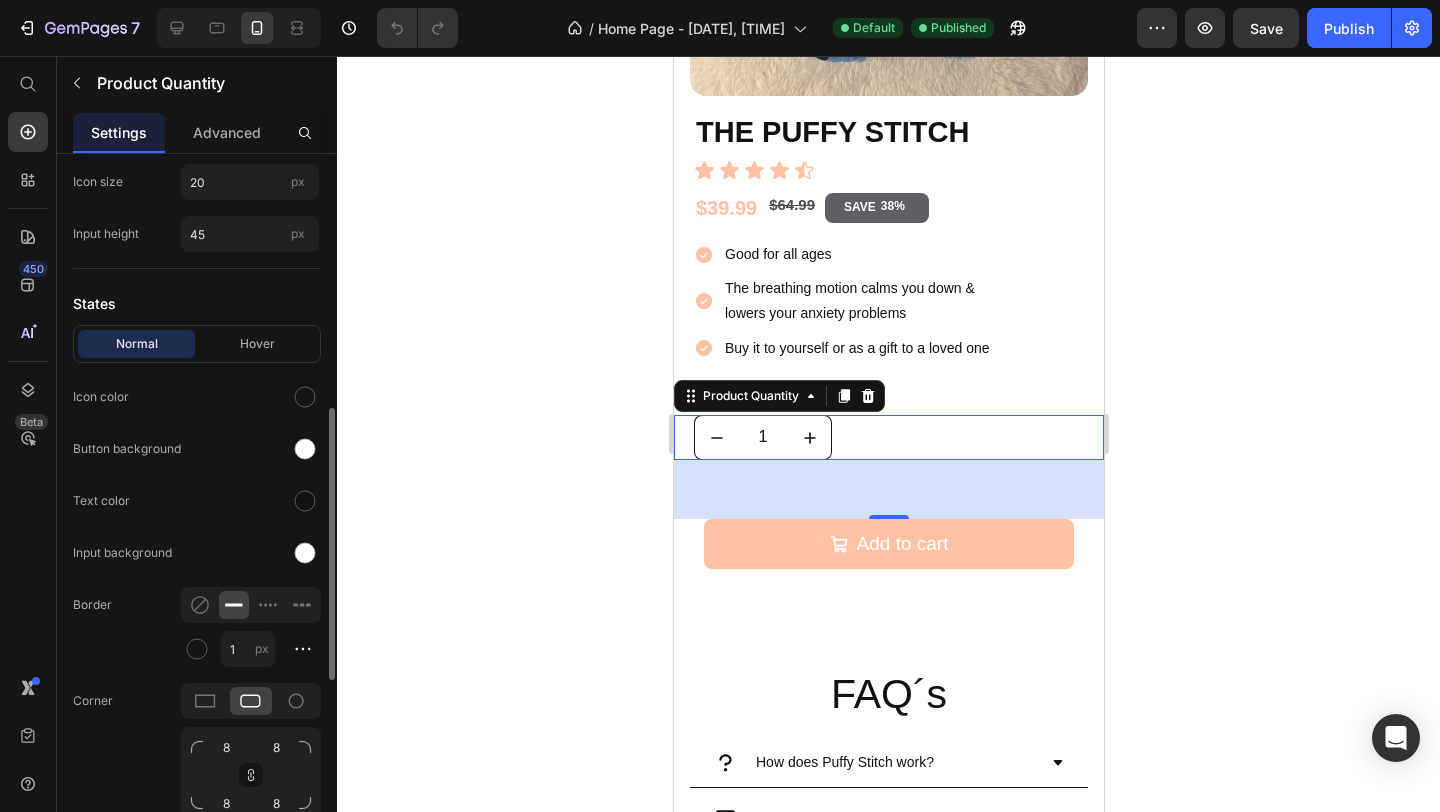scroll, scrollTop: 664, scrollLeft: 0, axis: vertical 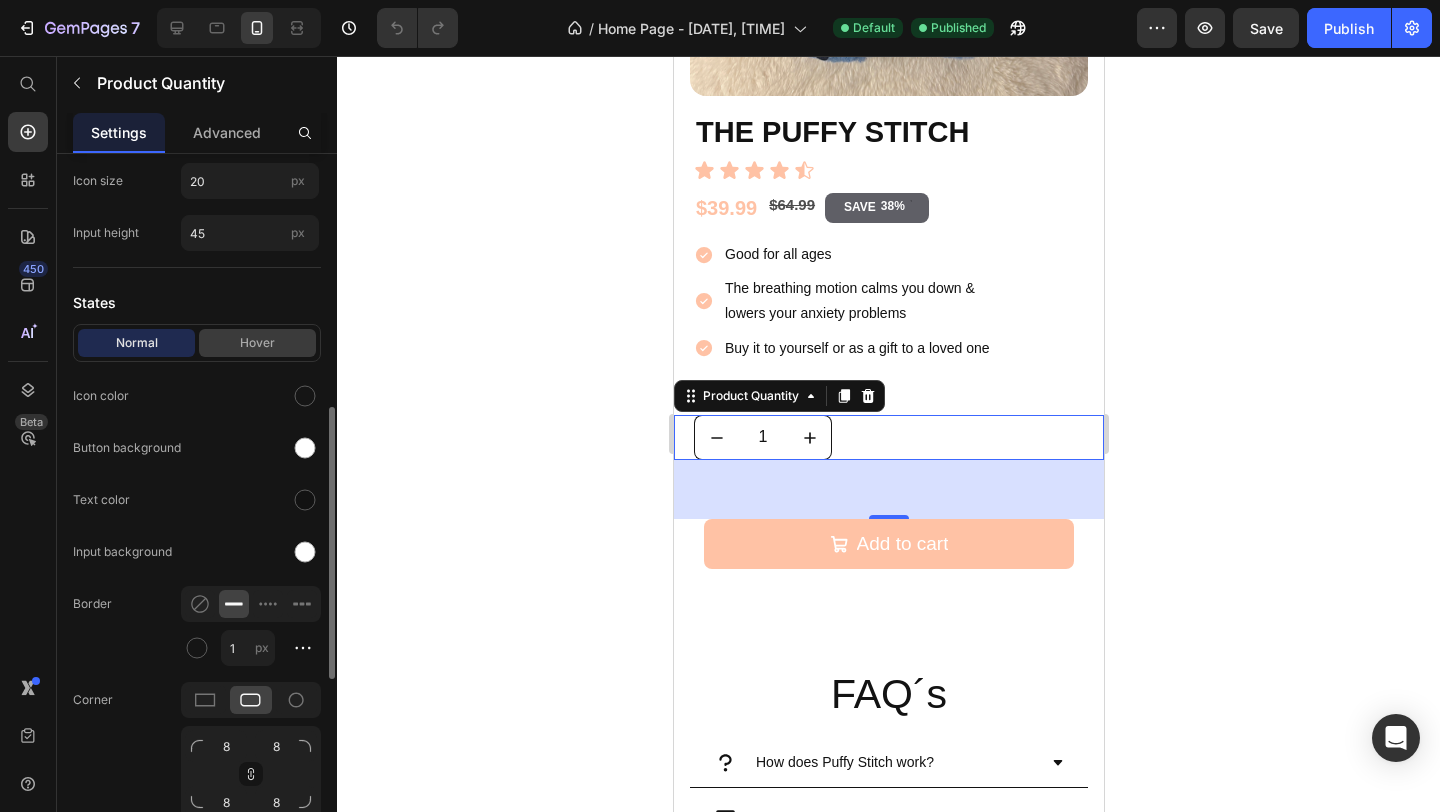click on "Hover" at bounding box center [257, 343] 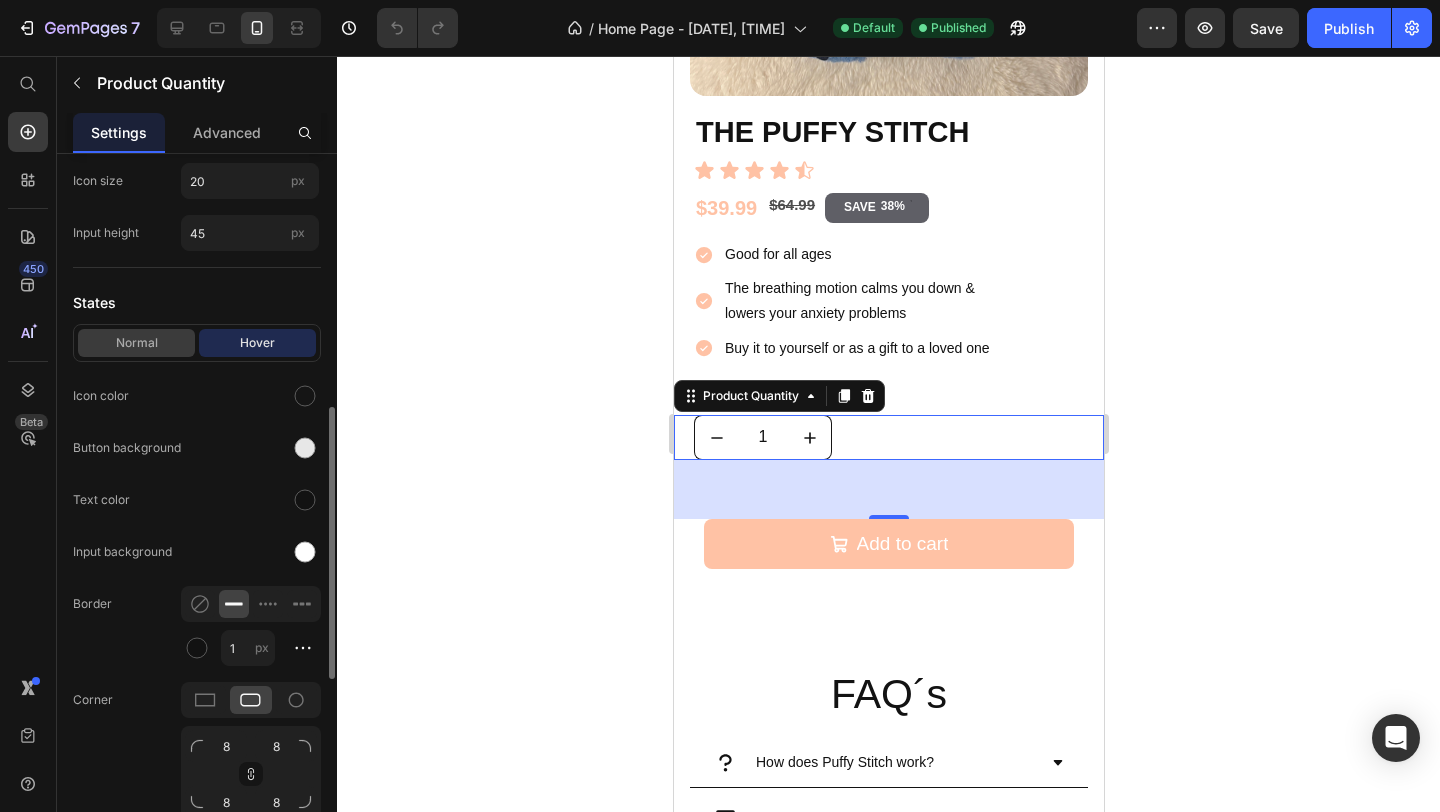 click on "Normal" at bounding box center [136, 343] 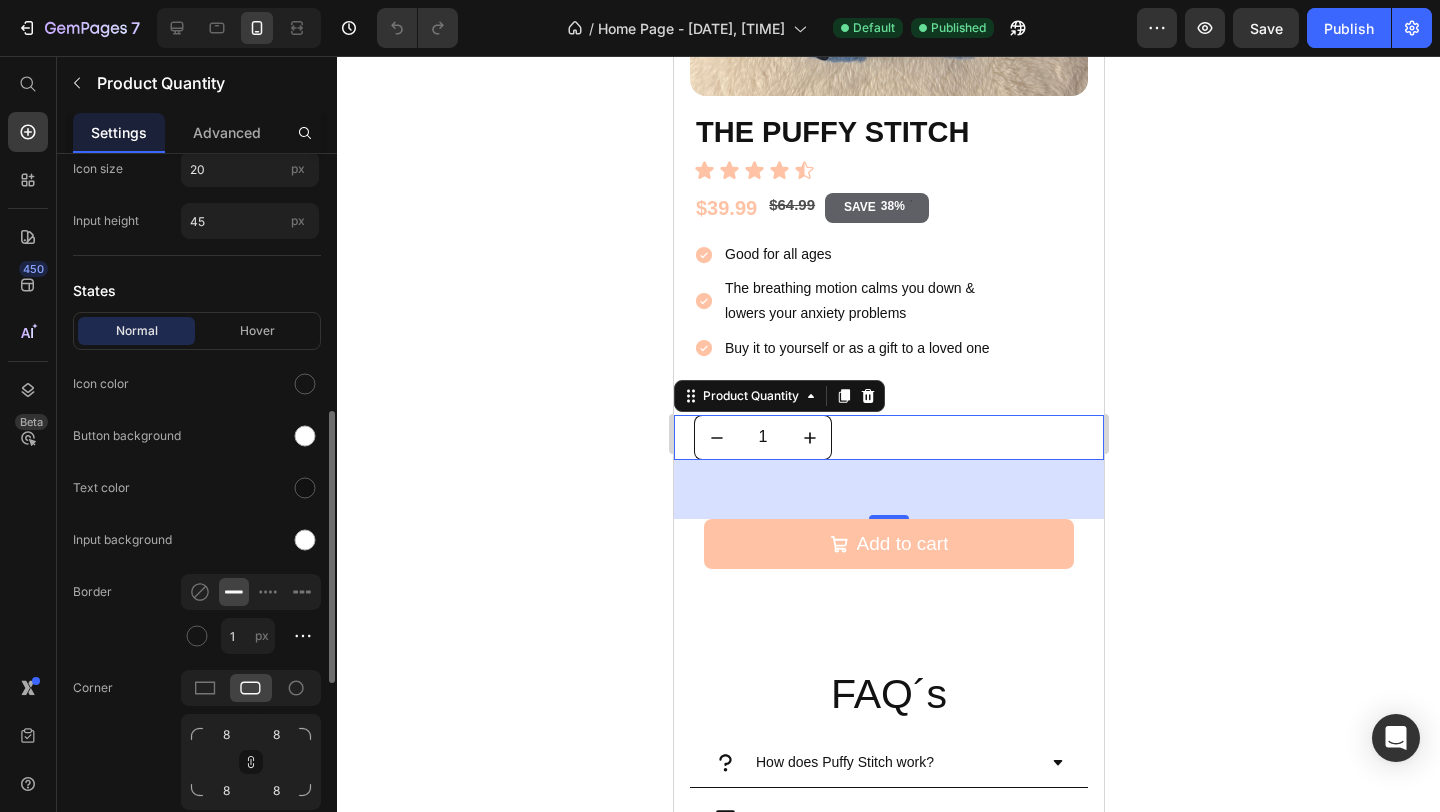scroll, scrollTop: 584, scrollLeft: 0, axis: vertical 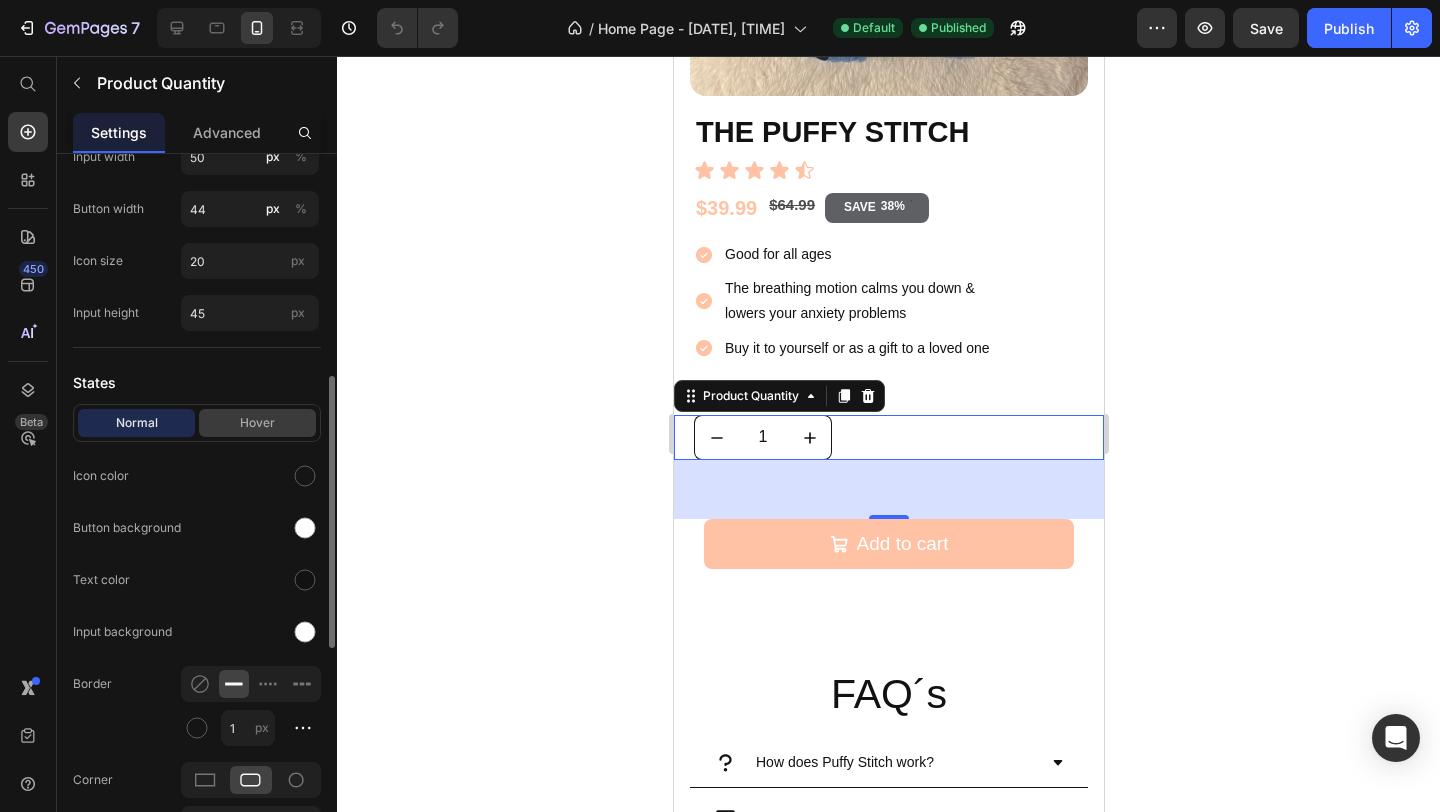 click on "Hover" at bounding box center [257, 423] 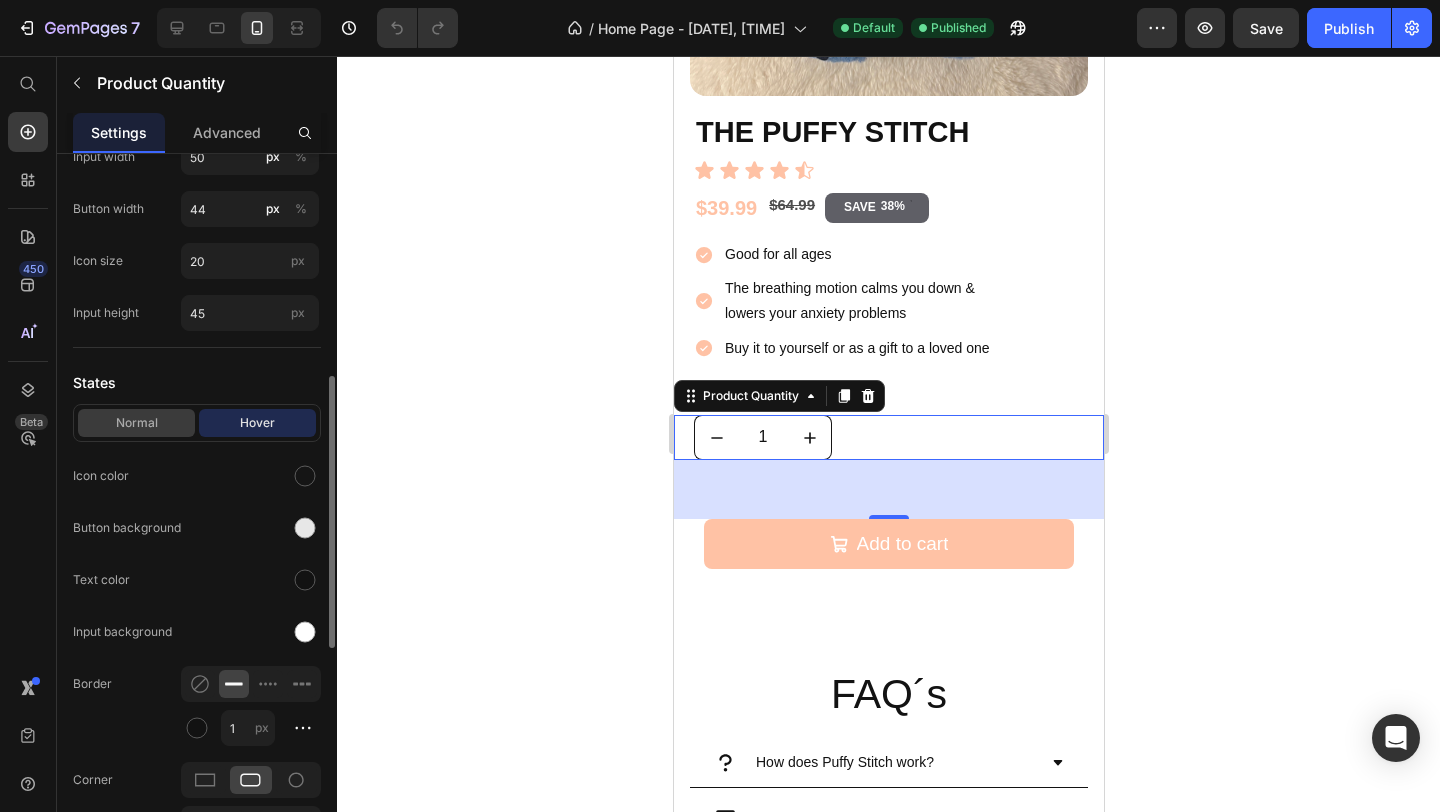 click on "Normal" at bounding box center (136, 423) 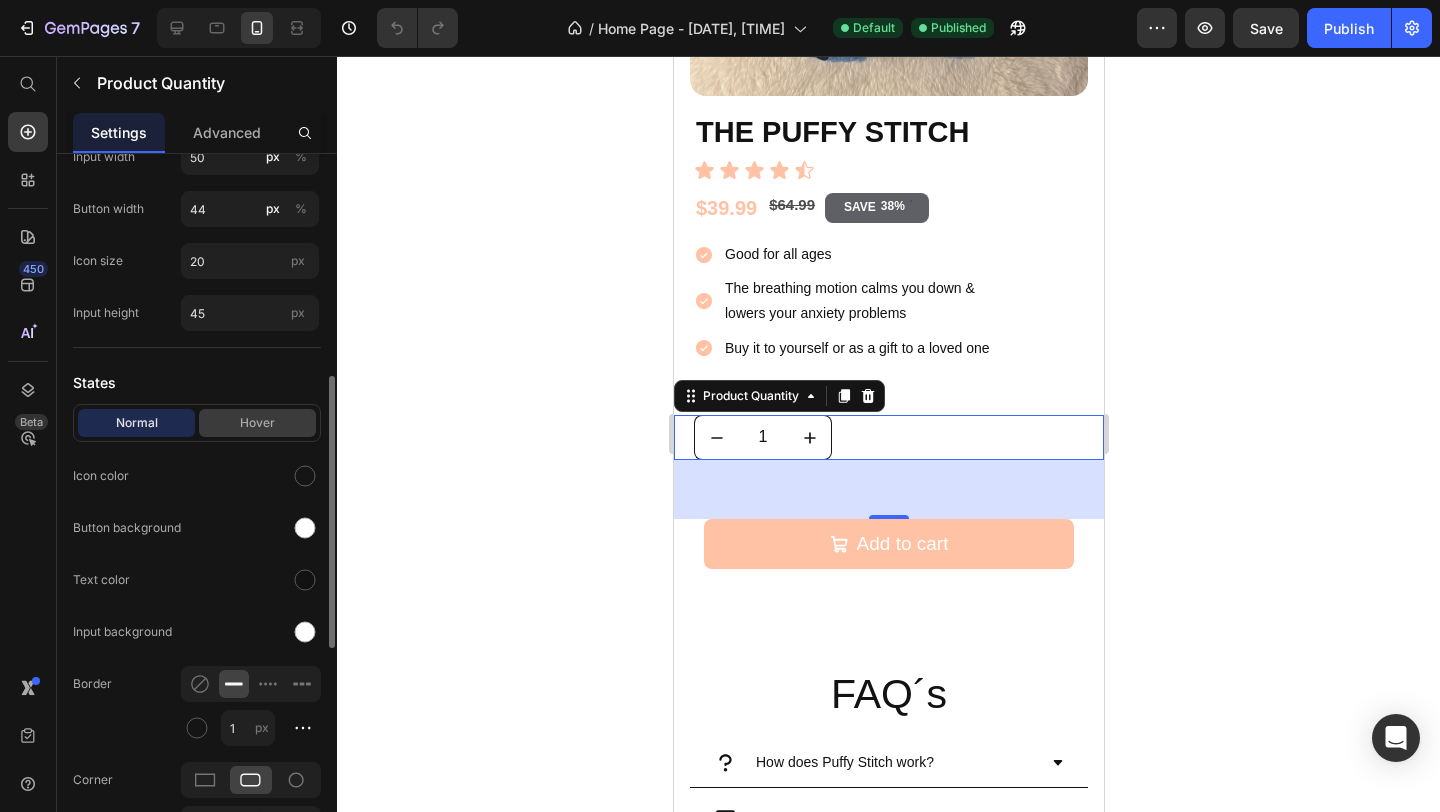 click on "Hover" at bounding box center (257, 423) 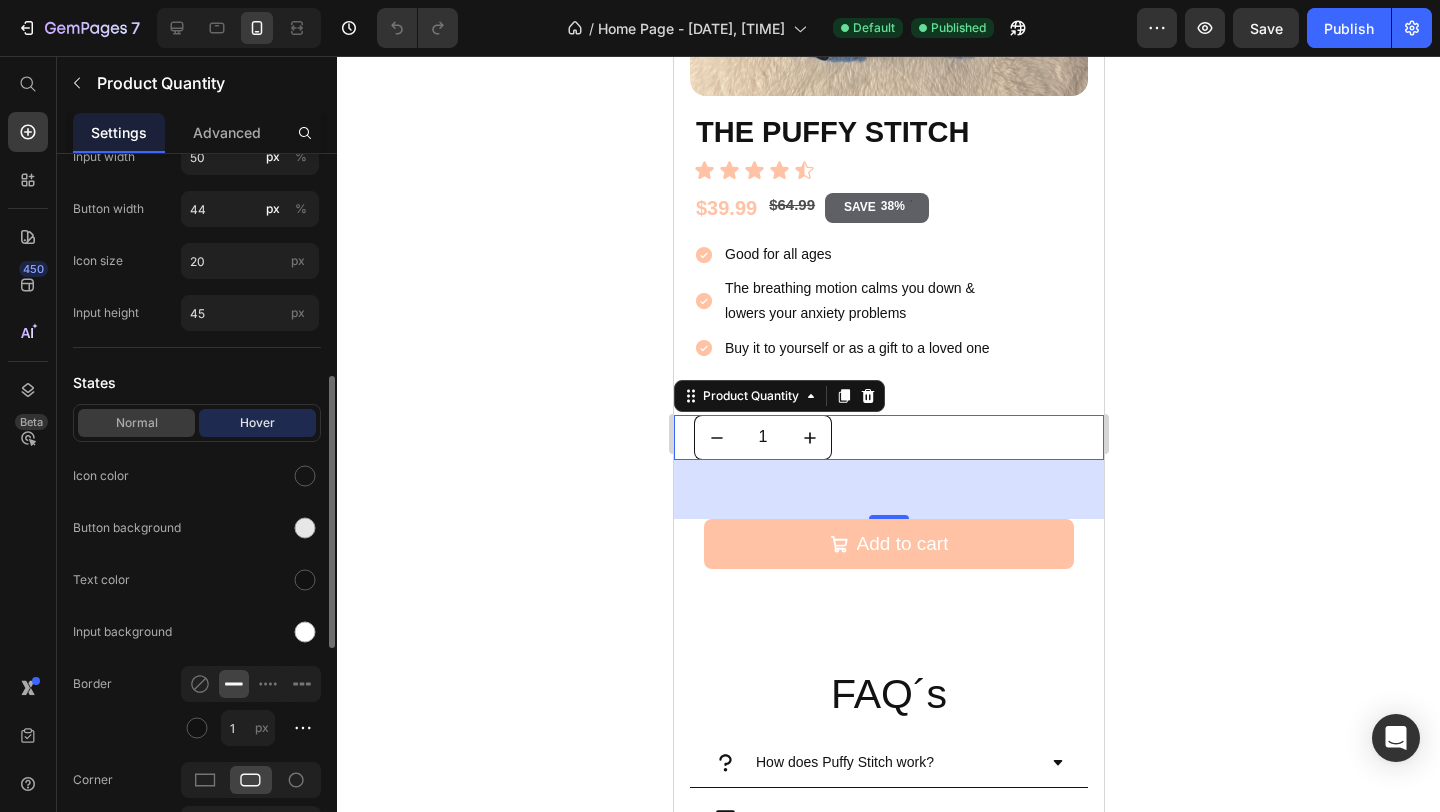 click on "Normal" at bounding box center (136, 423) 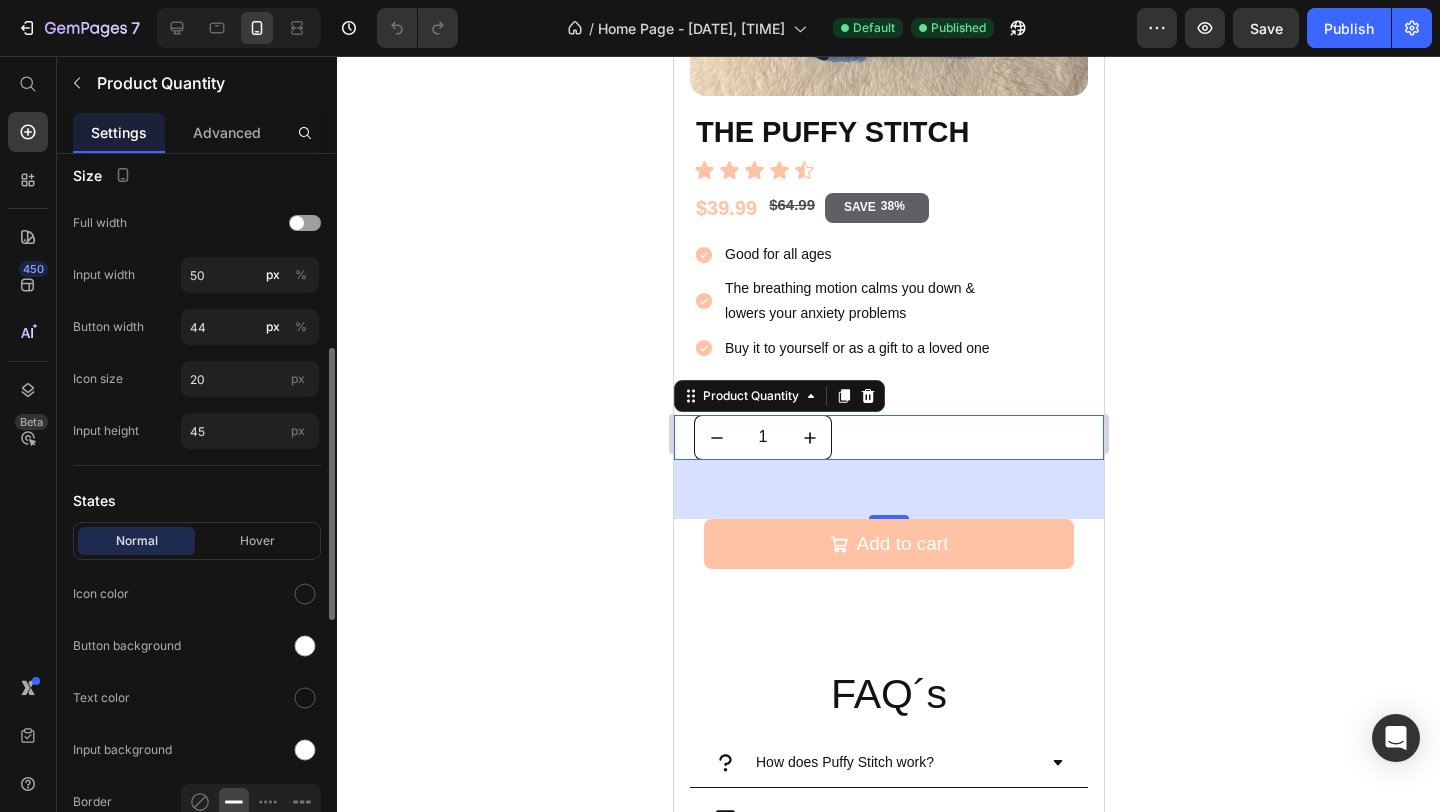 scroll, scrollTop: 478, scrollLeft: 0, axis: vertical 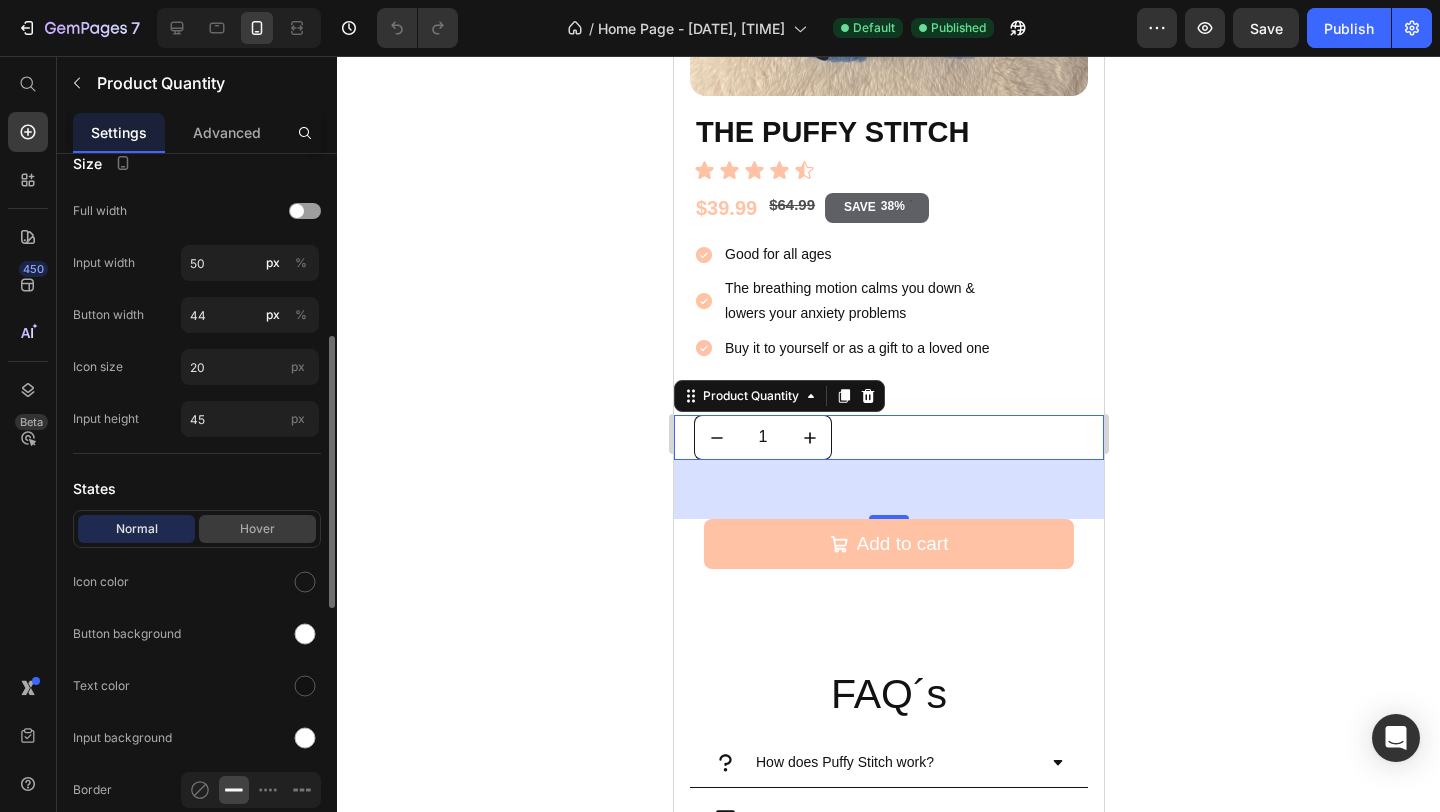 click on "Hover" at bounding box center (257, 529) 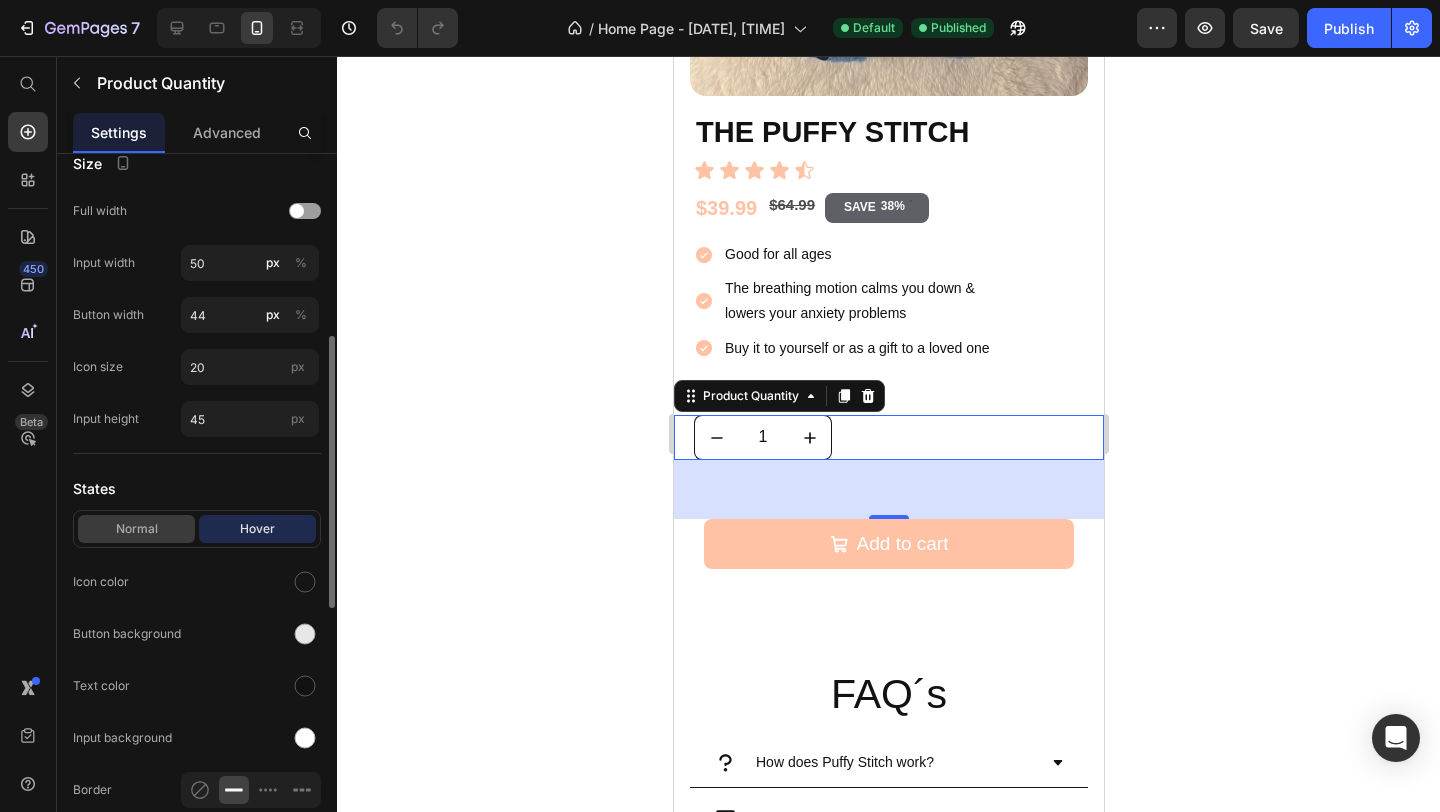 click on "Normal" at bounding box center (136, 529) 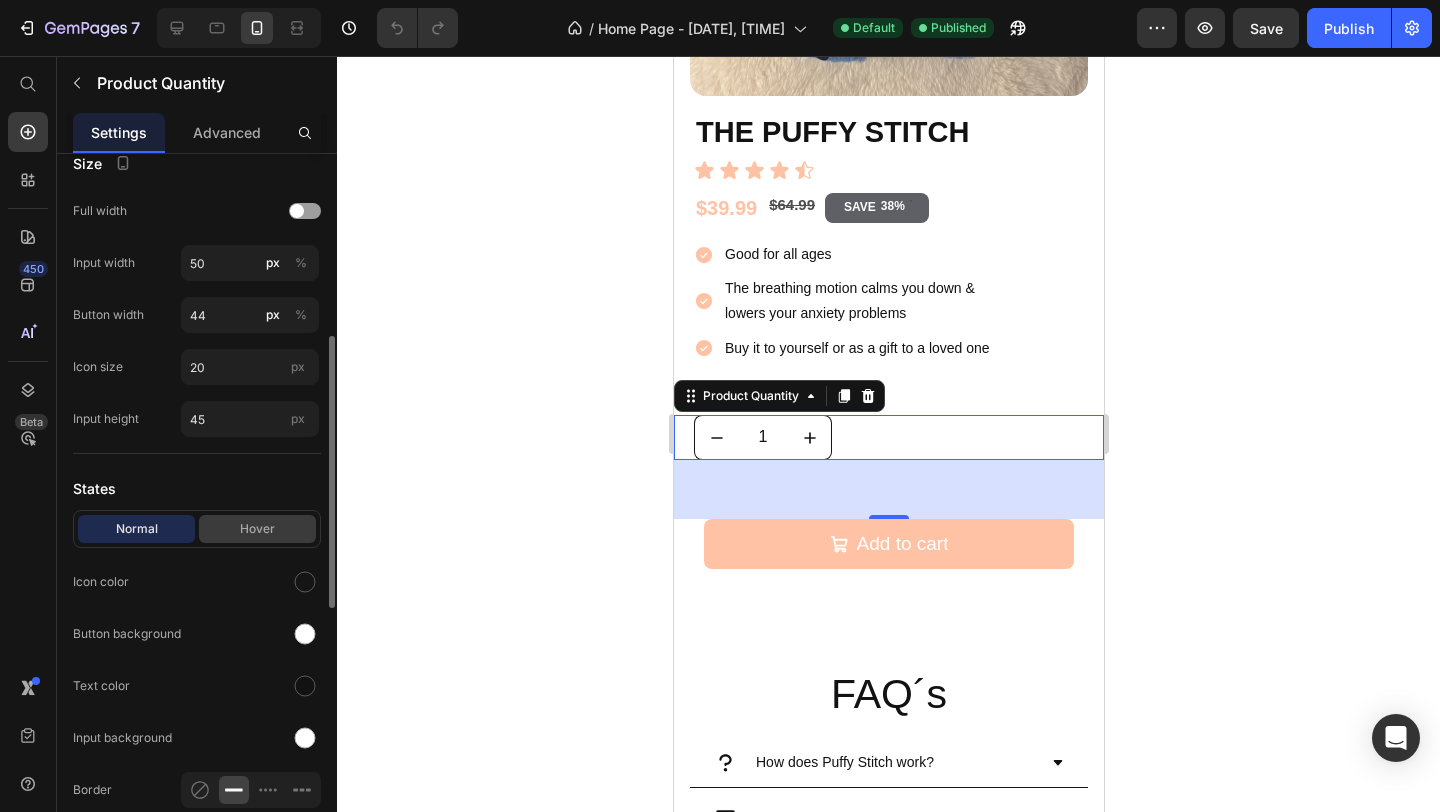 click on "Hover" at bounding box center (257, 529) 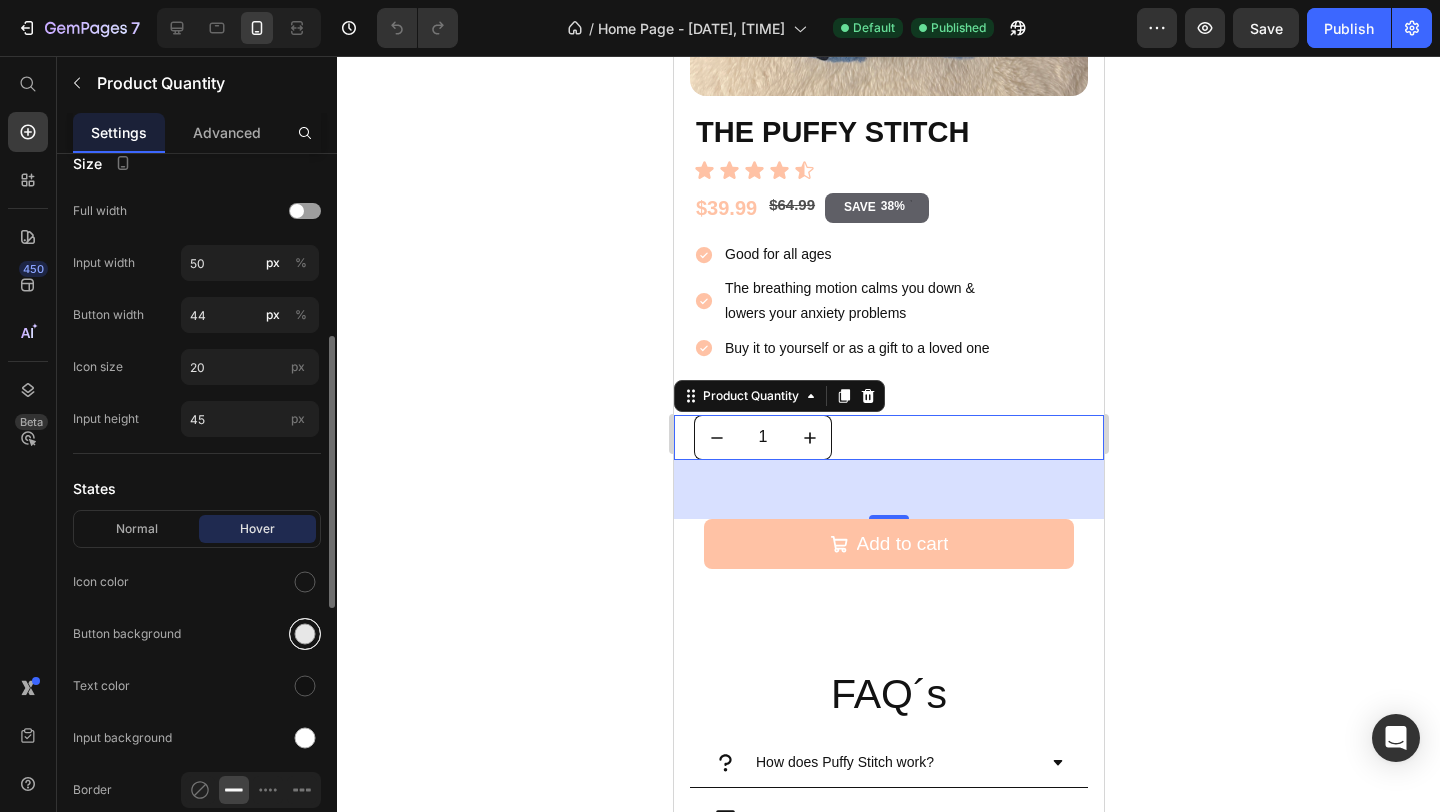 click at bounding box center [305, 634] 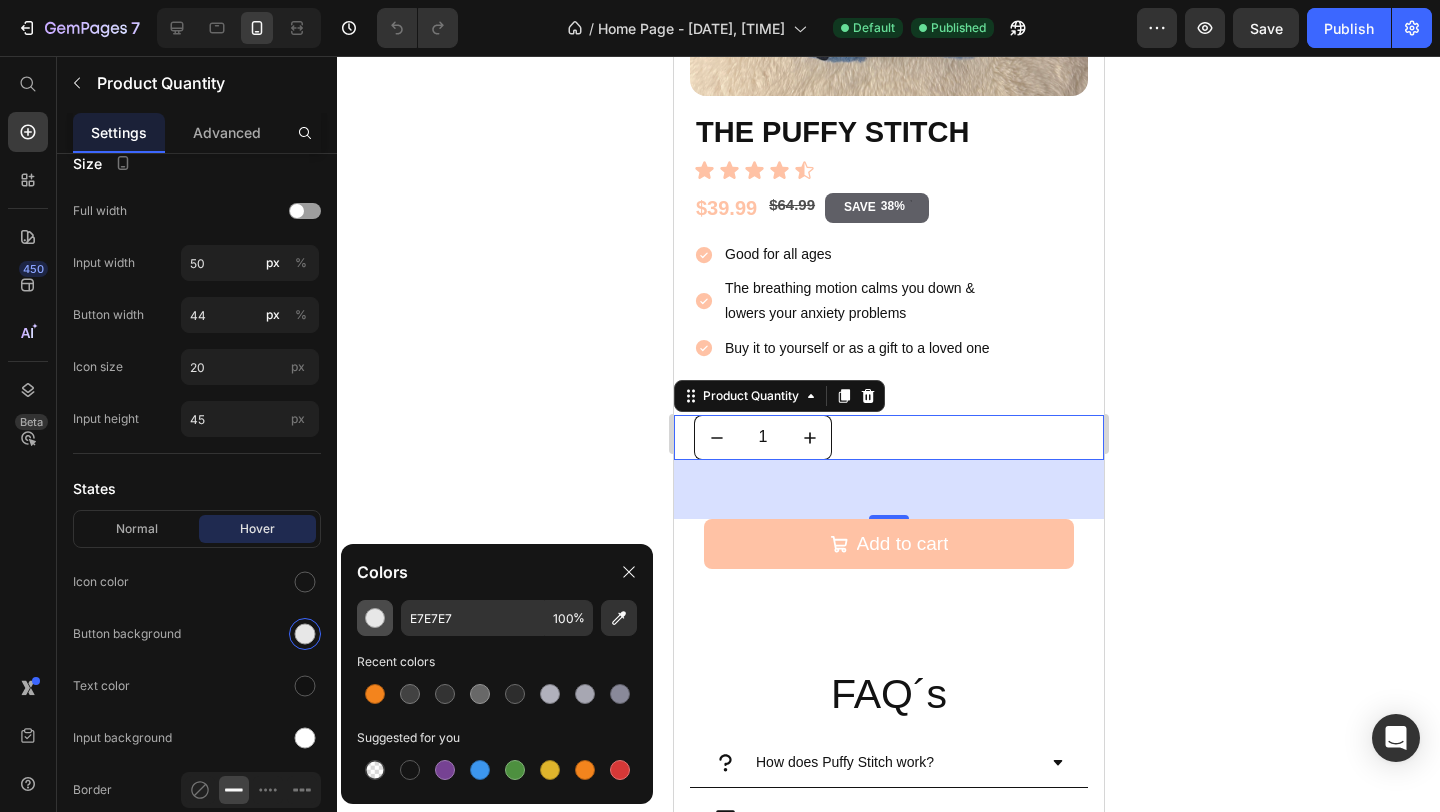 click at bounding box center [375, 618] 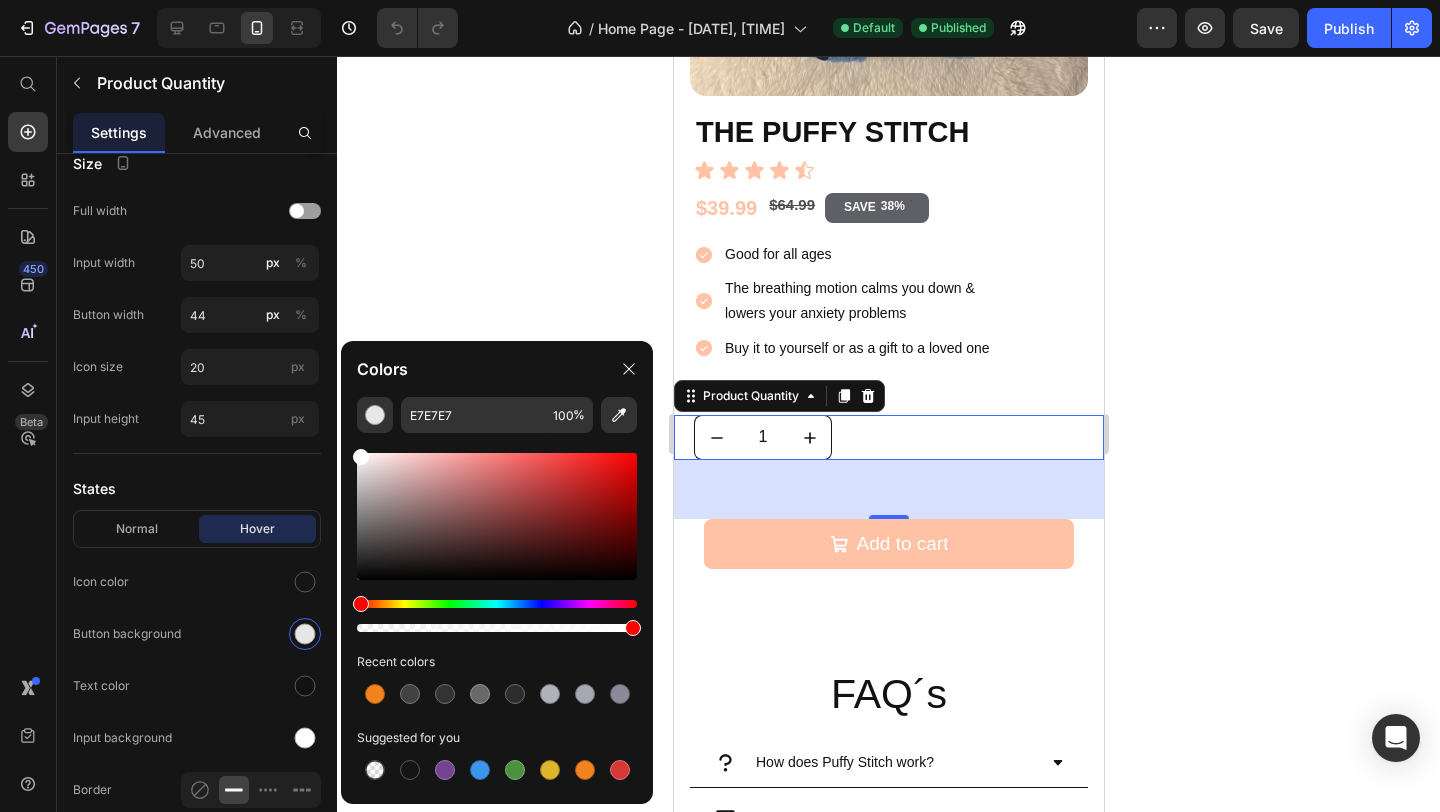 type on "FFFFFF" 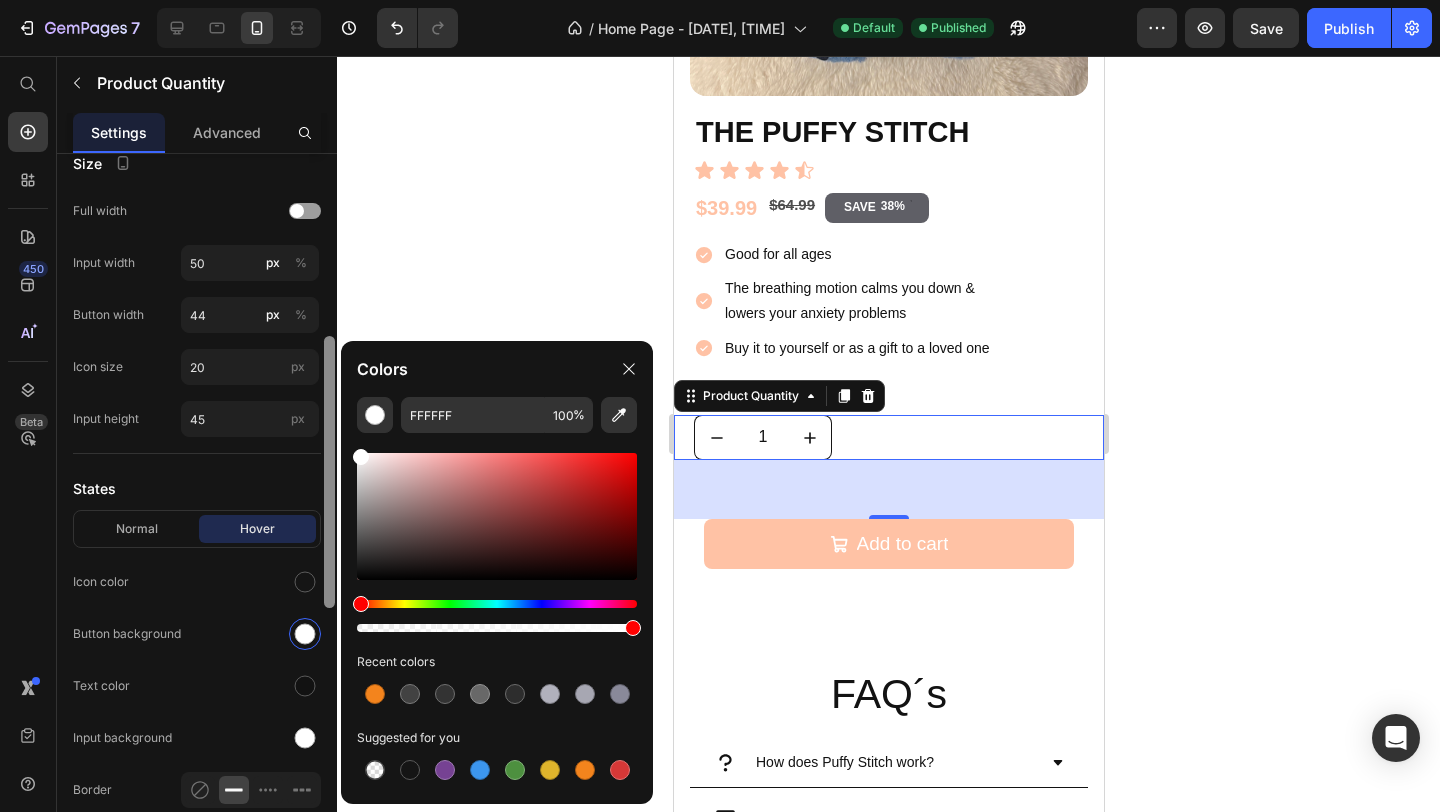 drag, startPoint x: 364, startPoint y: 470, endPoint x: 332, endPoint y: 391, distance: 85.23497 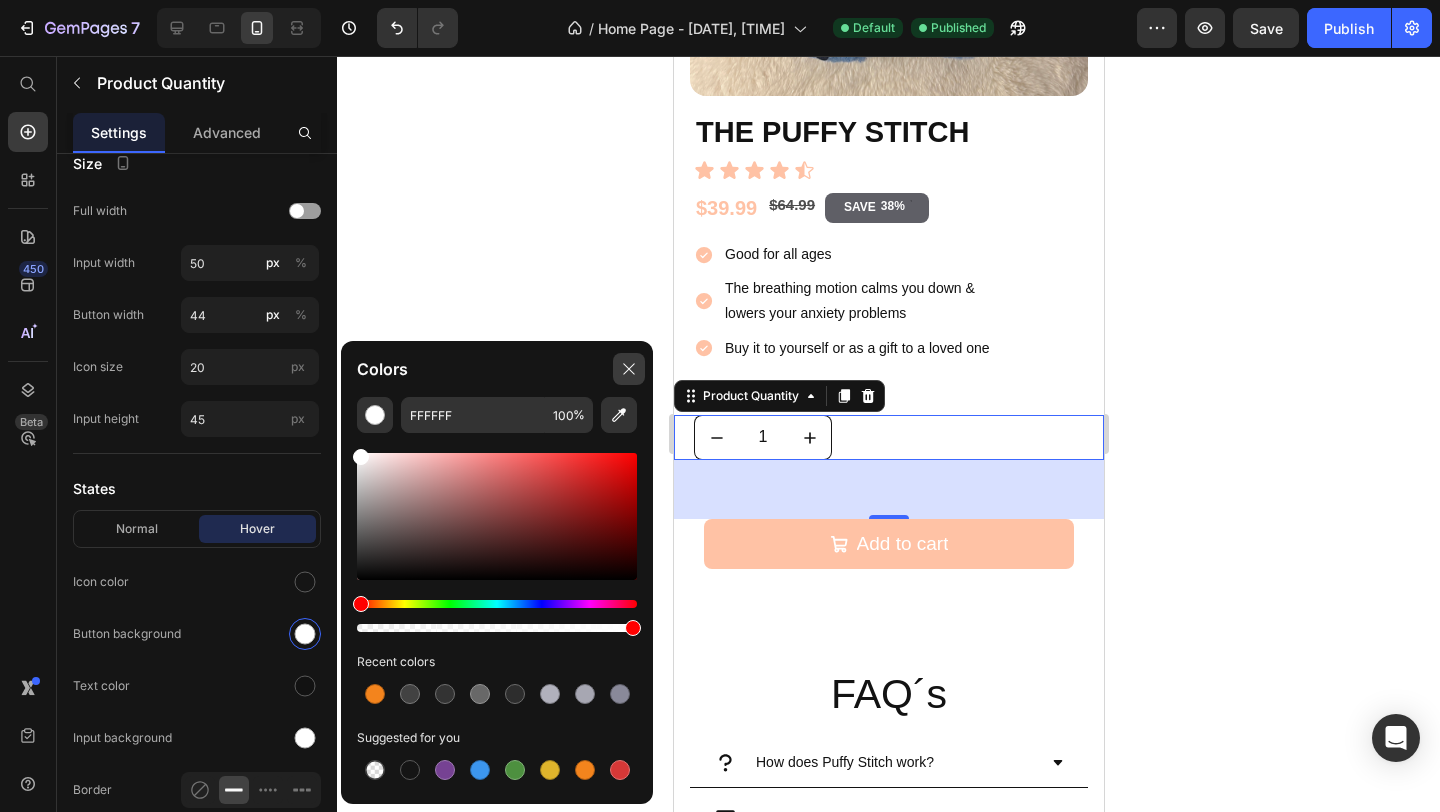 click at bounding box center [629, 369] 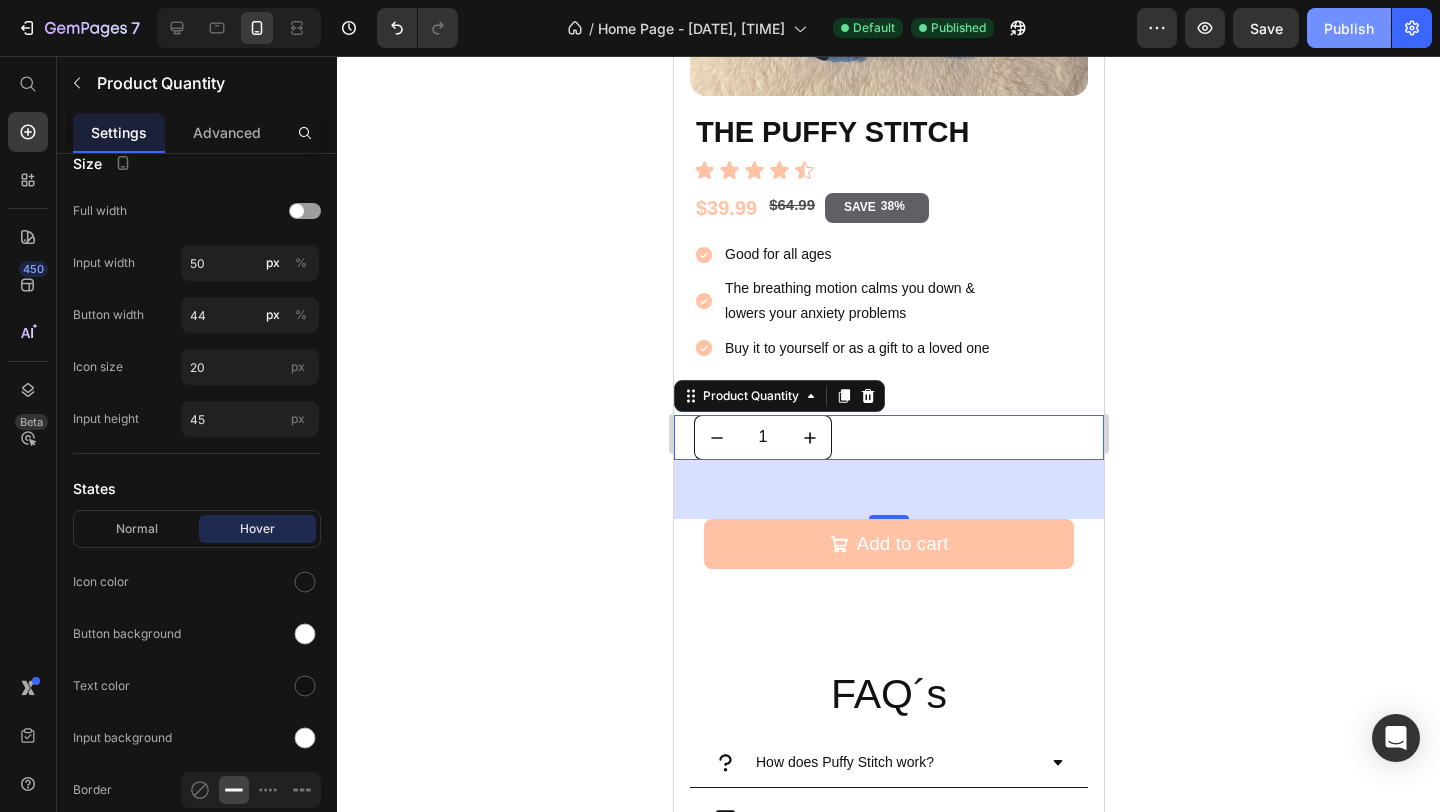 click on "Publish" at bounding box center (1349, 28) 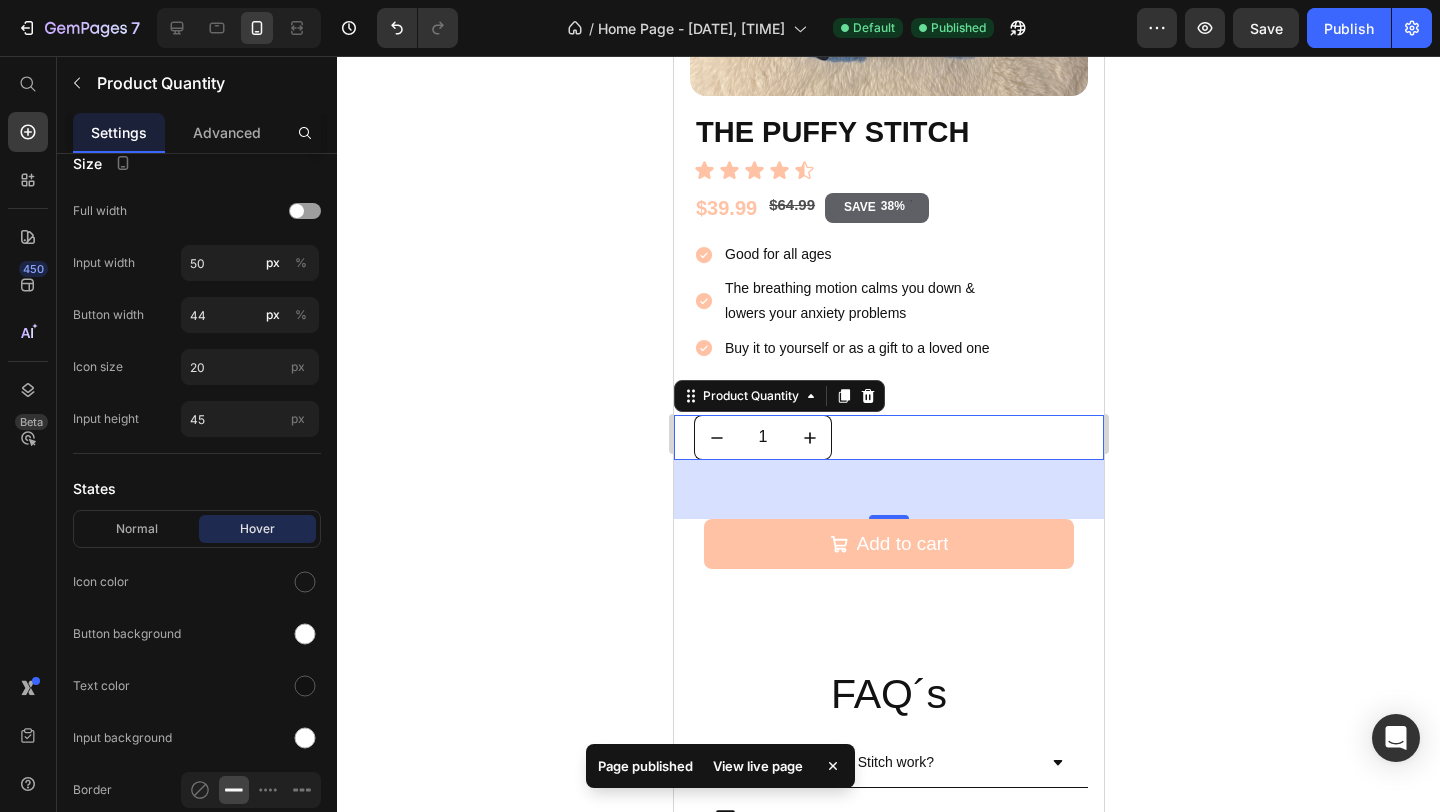click 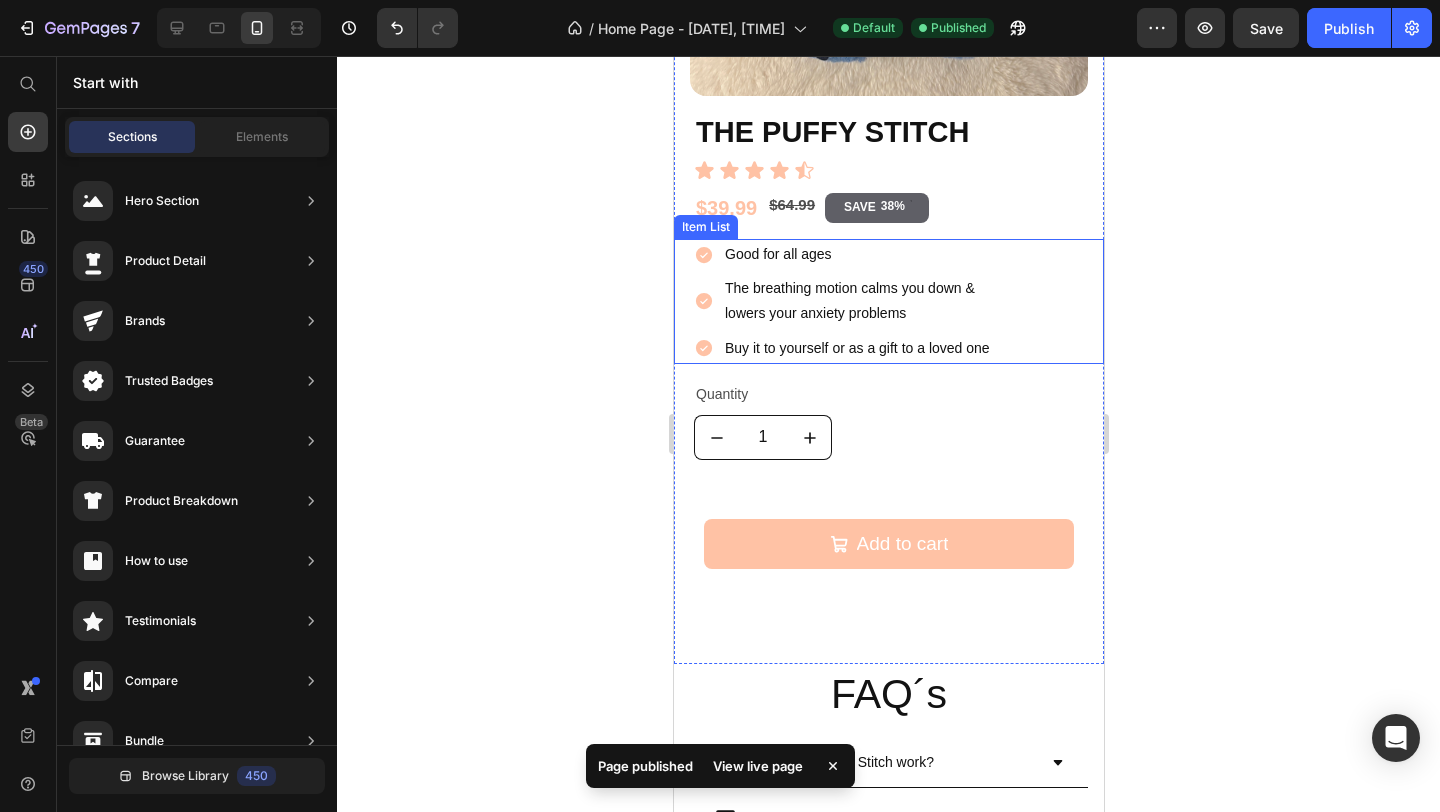 scroll, scrollTop: 1475, scrollLeft: 0, axis: vertical 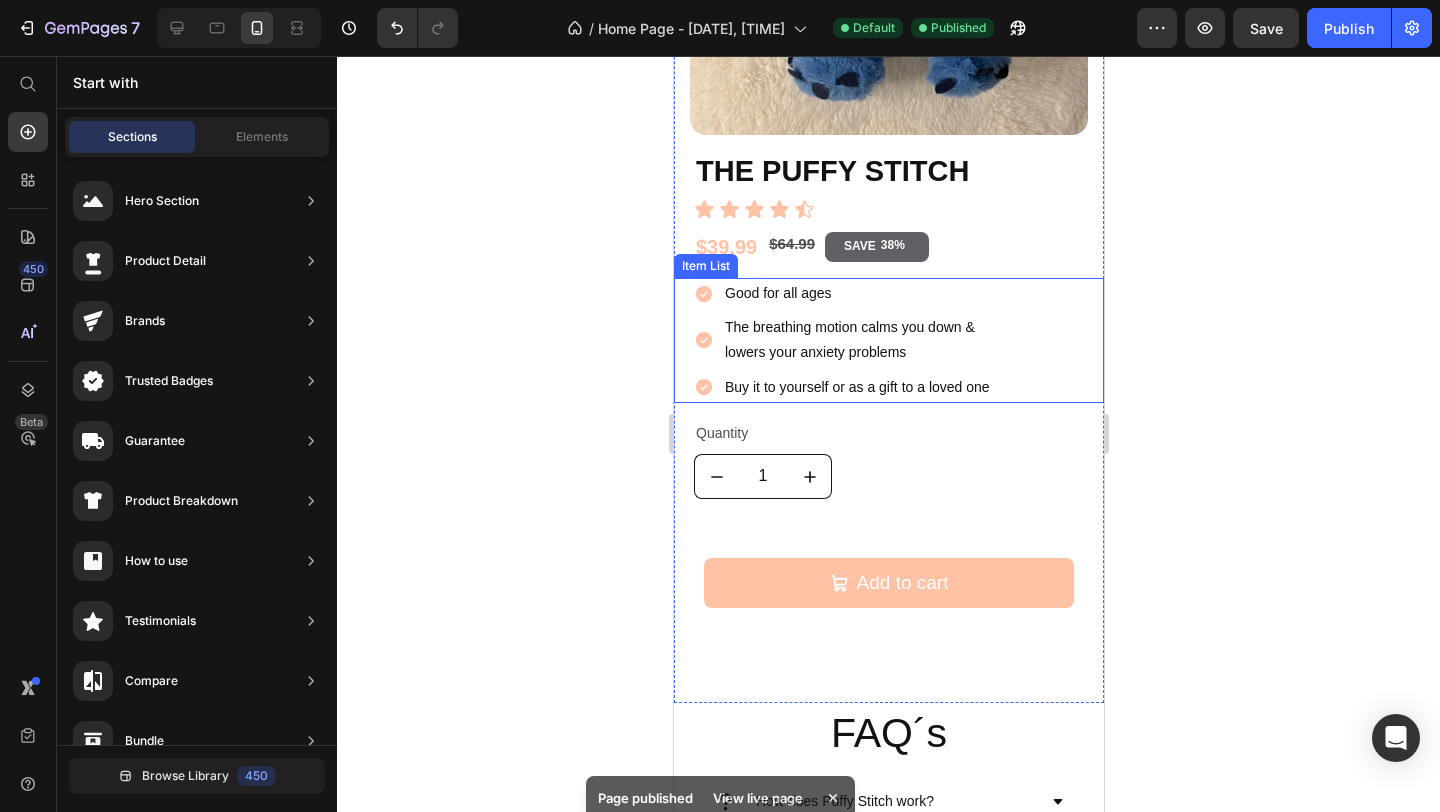 click on "Good for all ages" at bounding box center (856, 293) 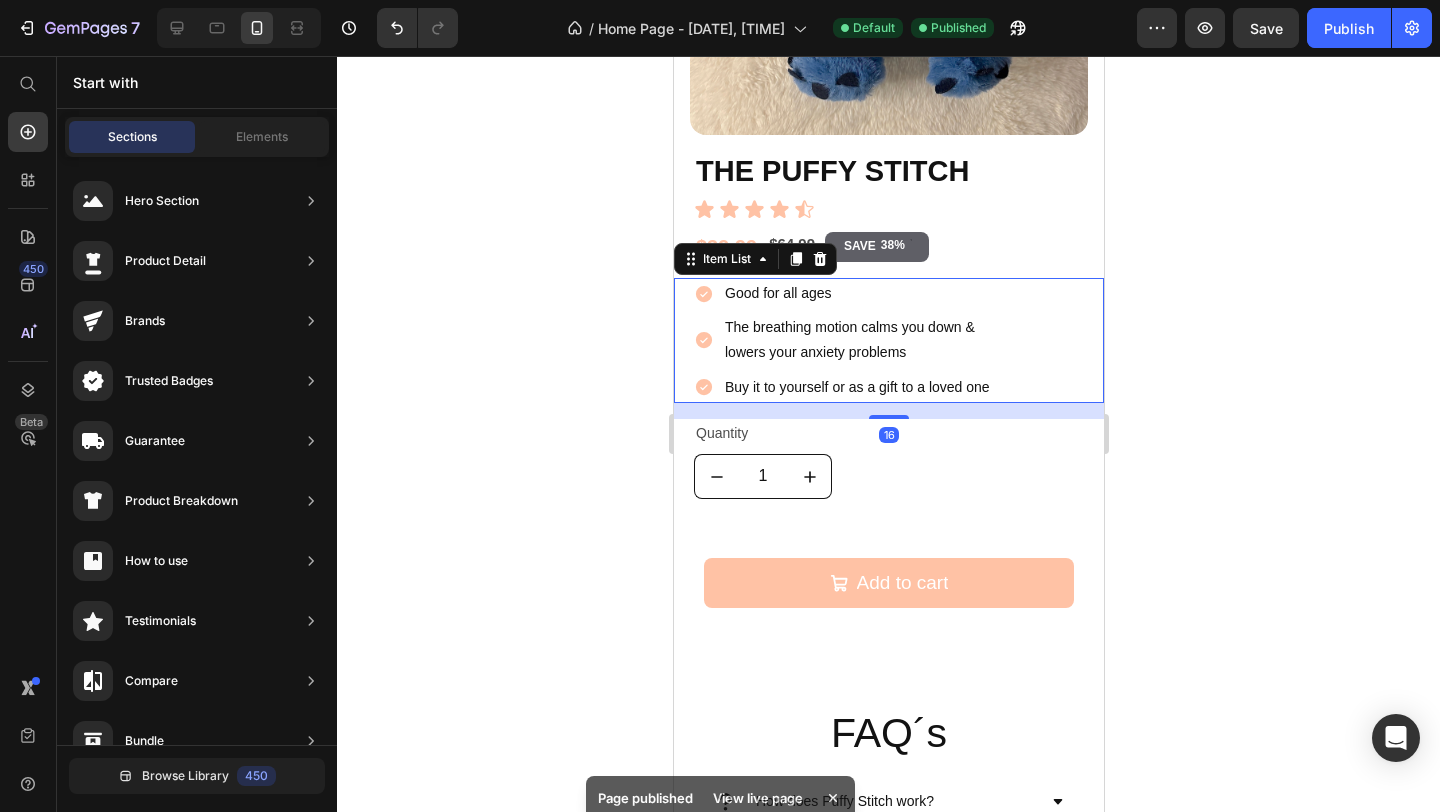 scroll, scrollTop: 0, scrollLeft: 0, axis: both 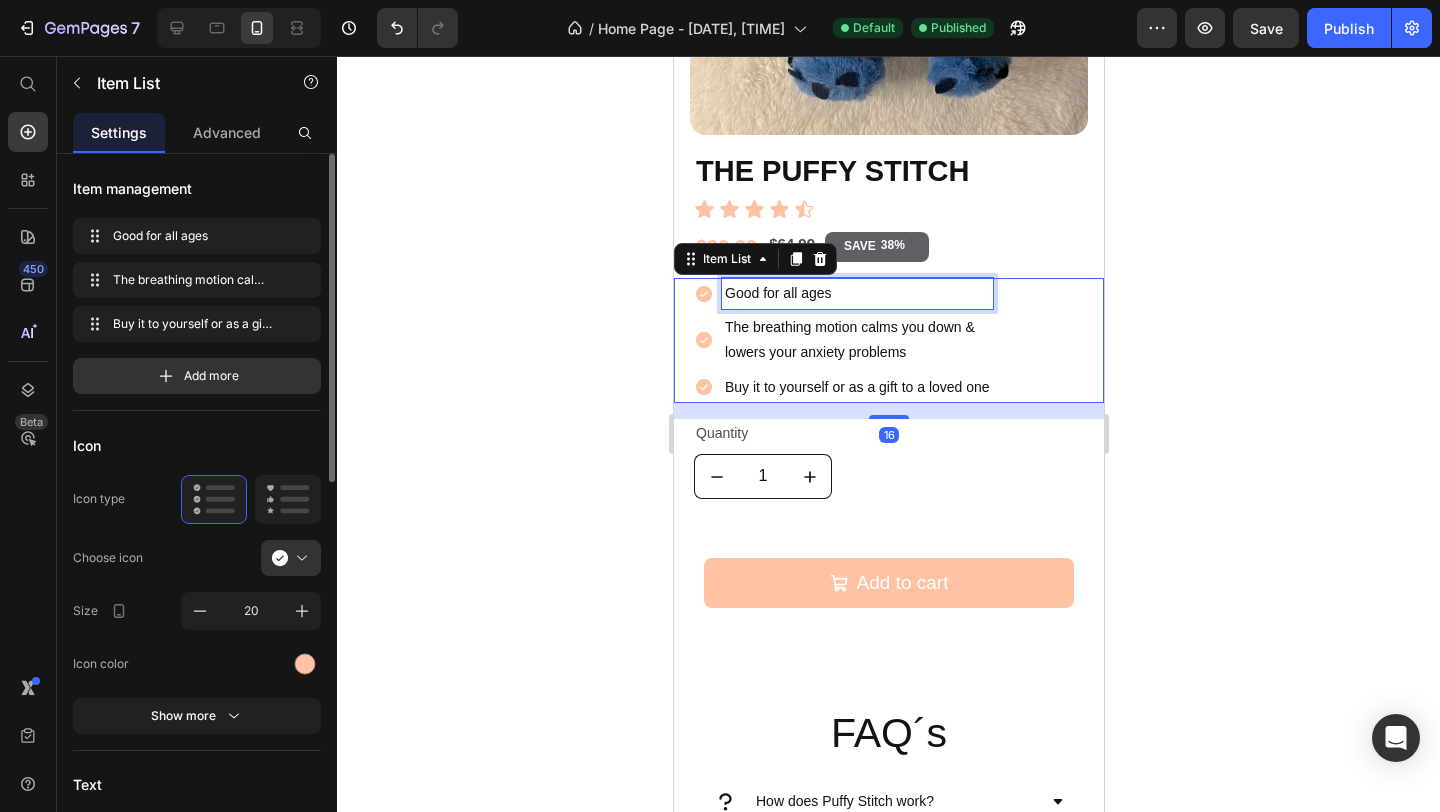 click on "Good for all ages" at bounding box center (856, 293) 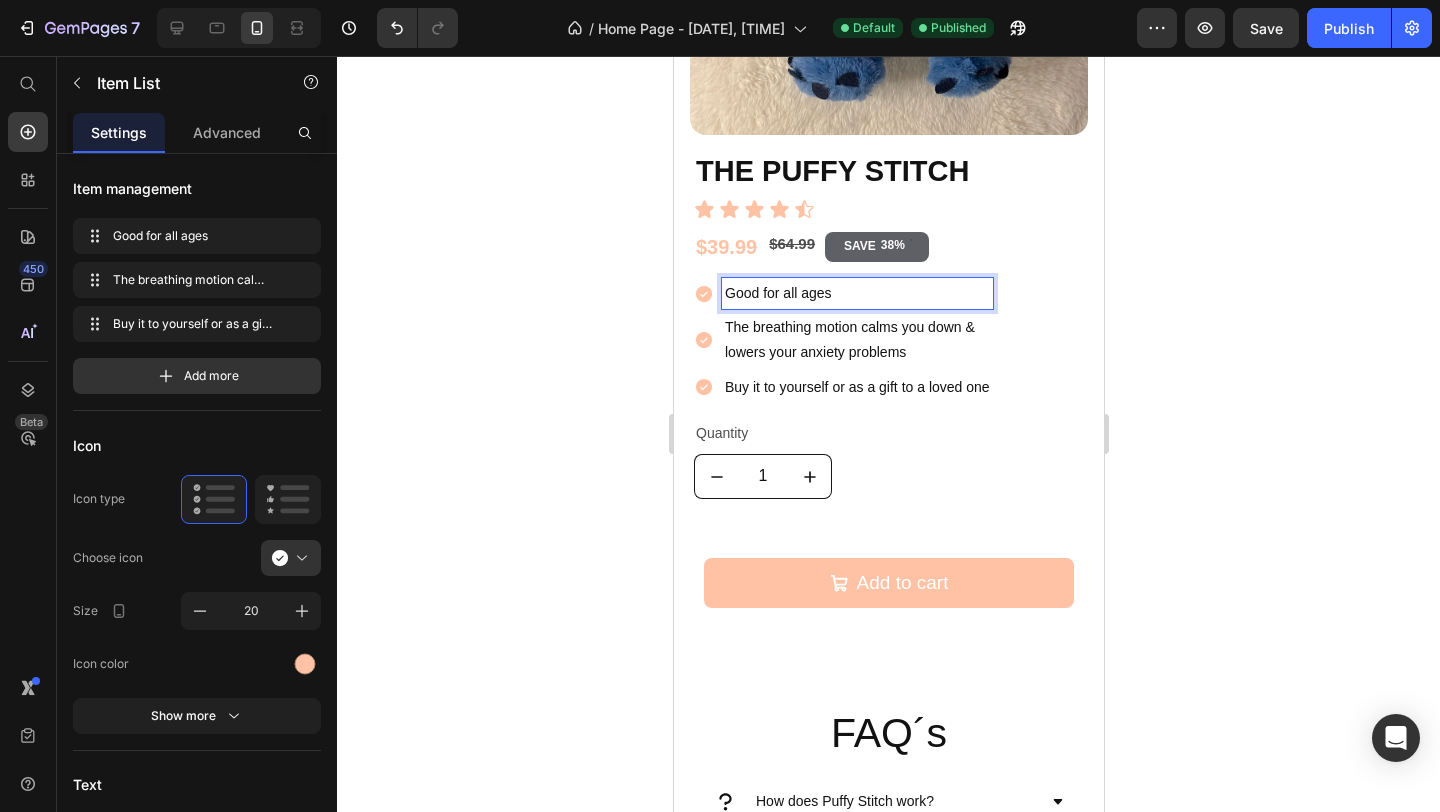 click on "Good for all ages" at bounding box center (856, 293) 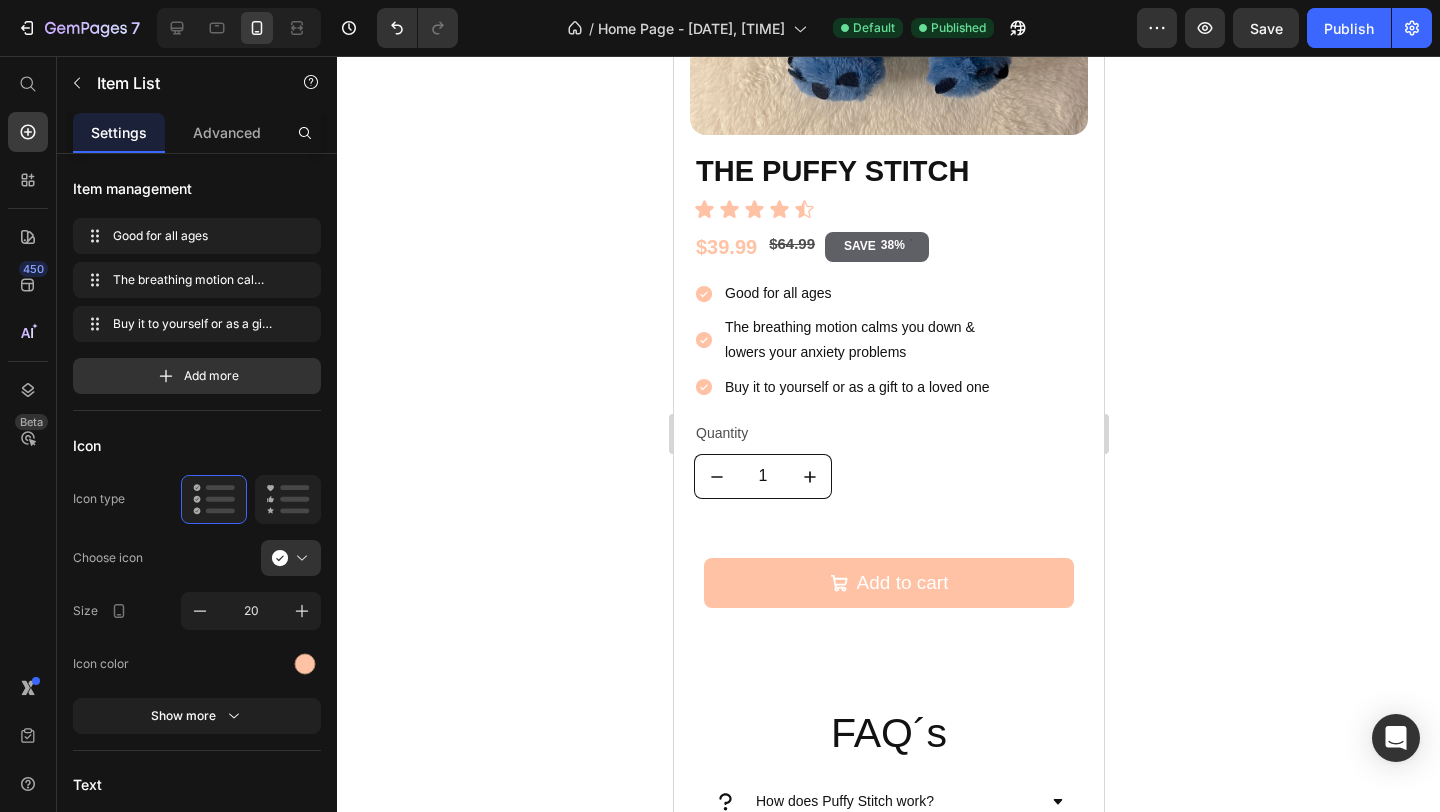 click 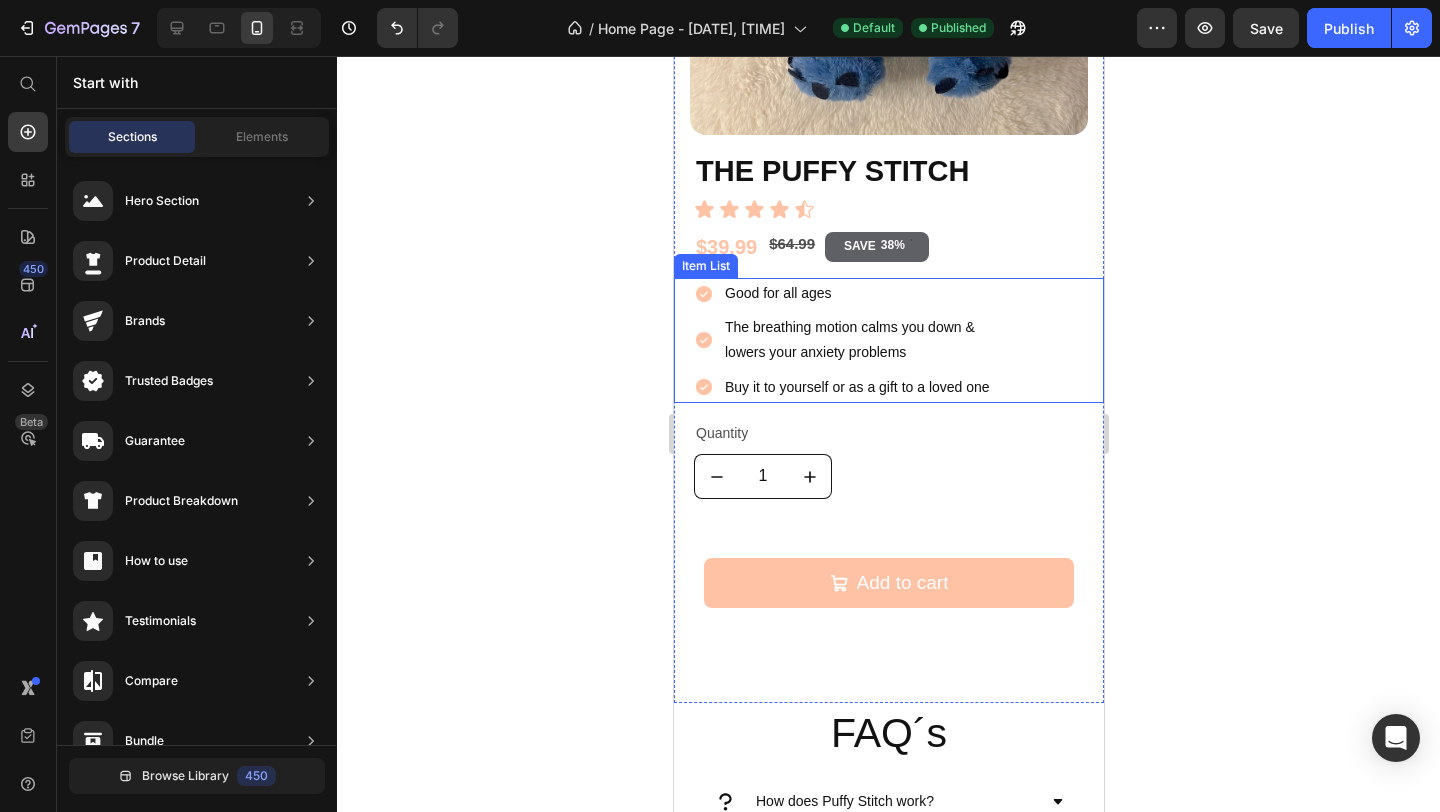 scroll, scrollTop: 0, scrollLeft: 0, axis: both 